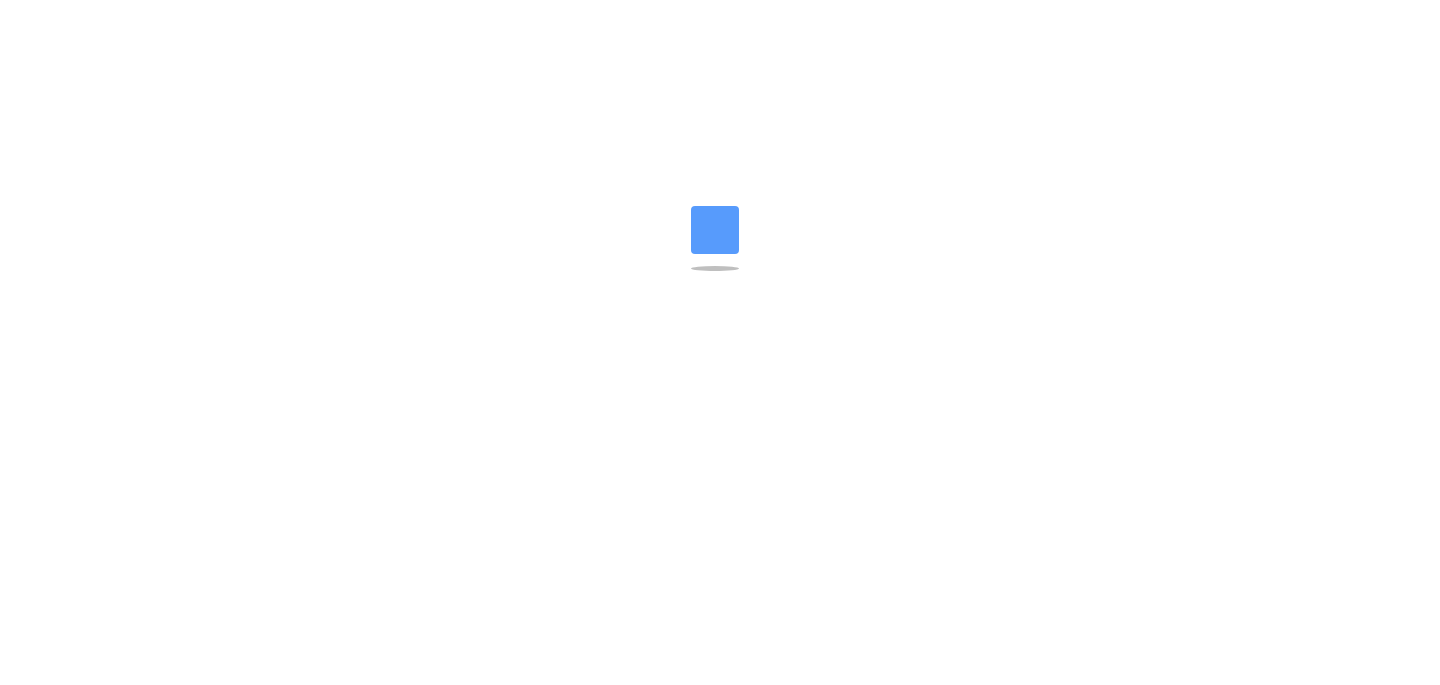 scroll, scrollTop: 0, scrollLeft: 0, axis: both 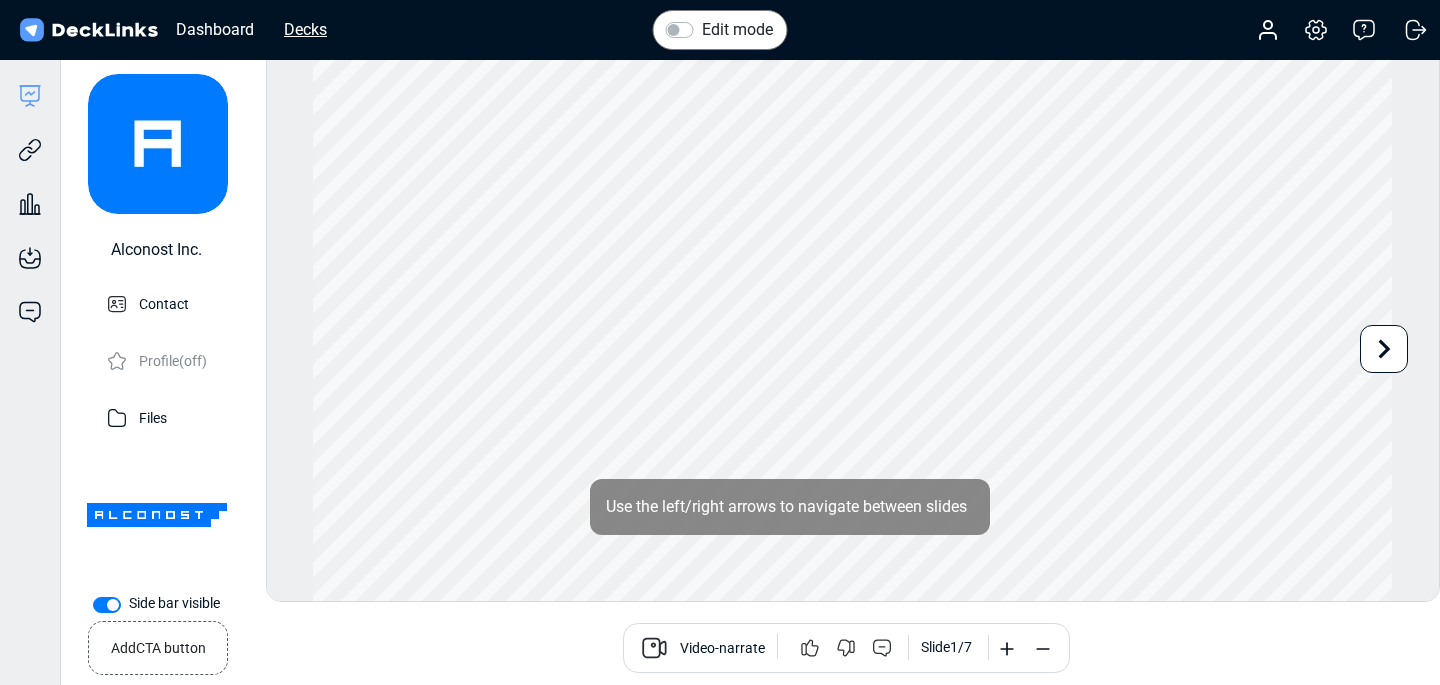 click on "Decks" at bounding box center (305, 29) 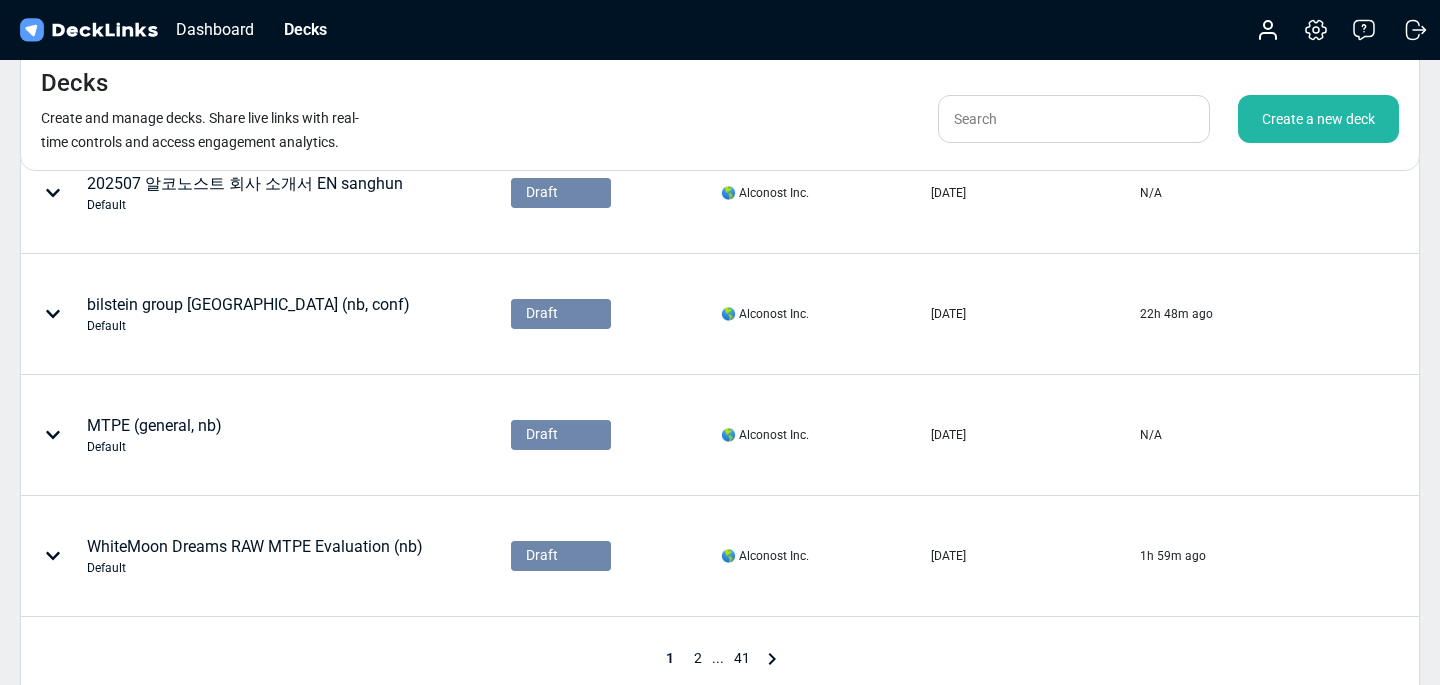 scroll, scrollTop: 903, scrollLeft: 0, axis: vertical 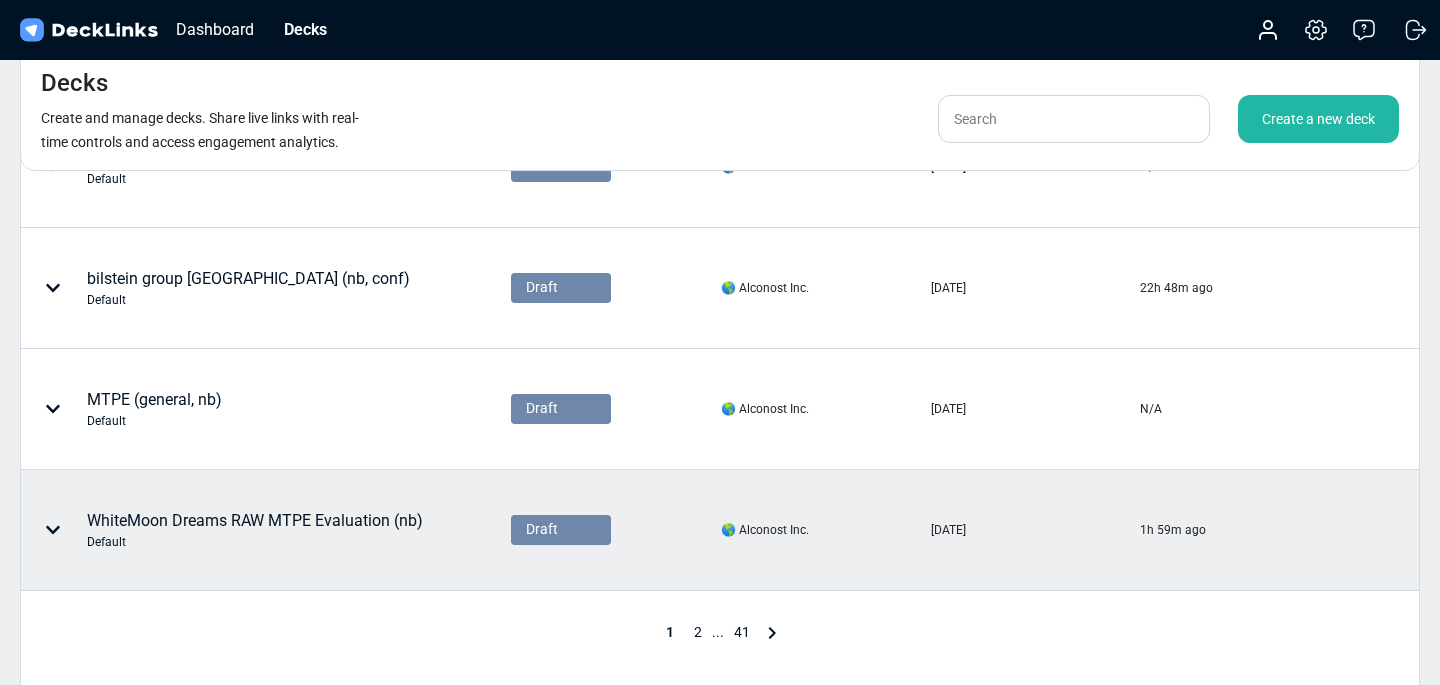 click on "WhiteMoon Dreams RAW MTPE Evaluation (nb) Default" at bounding box center [225, 530] 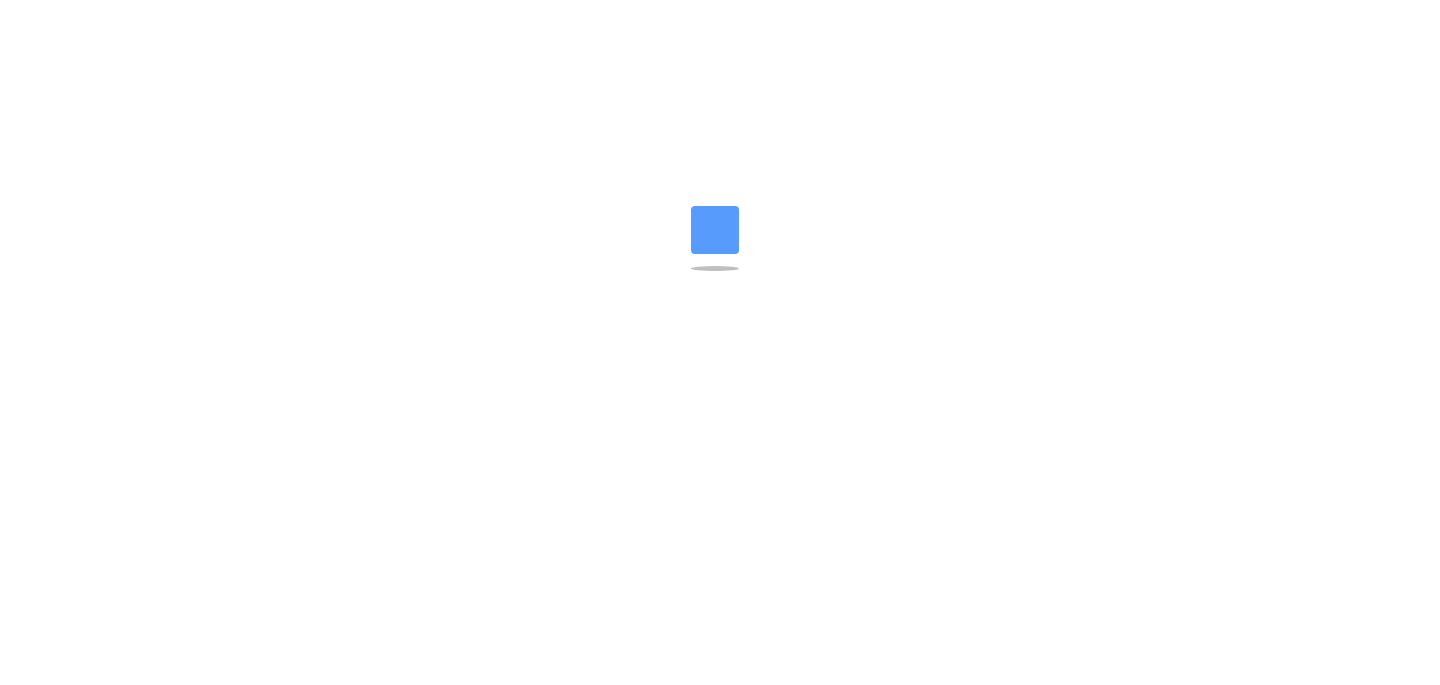 scroll, scrollTop: 0, scrollLeft: 0, axis: both 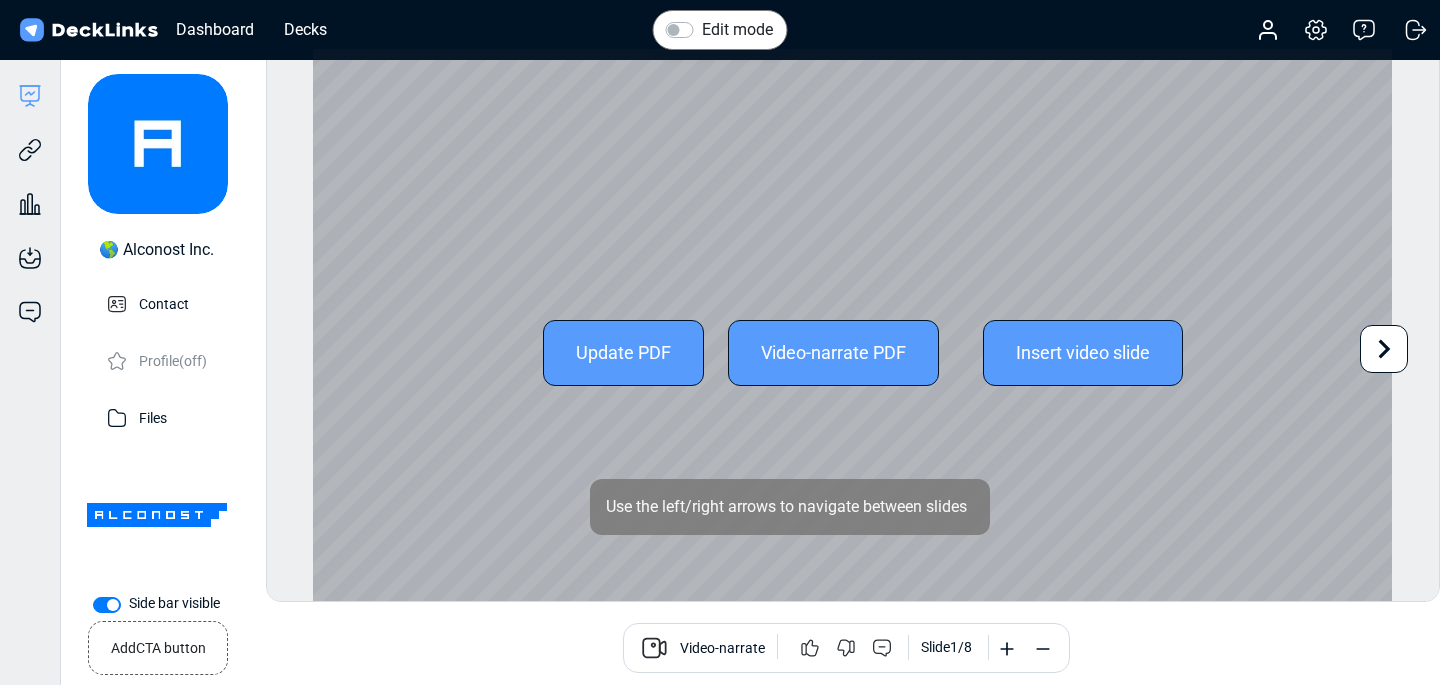 click on "Update PDF" at bounding box center (623, 353) 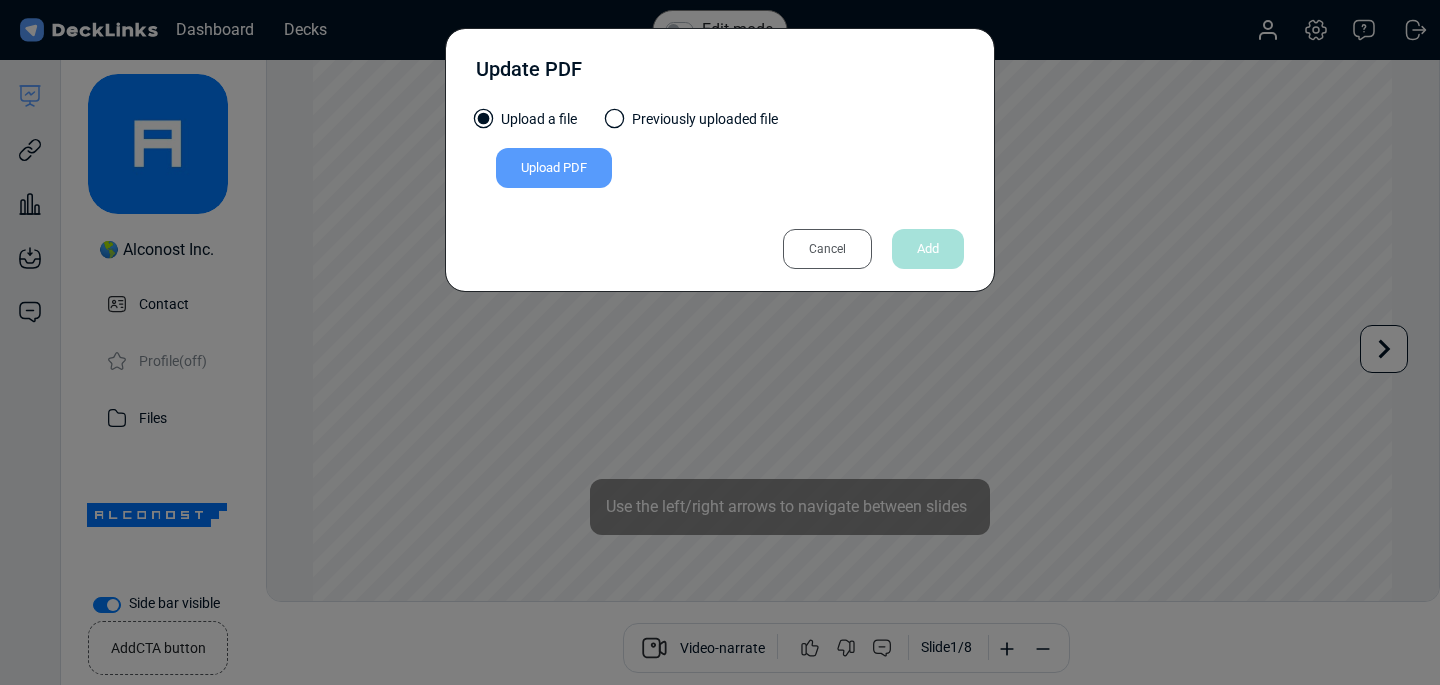 click on "Upload PDF" at bounding box center [554, 168] 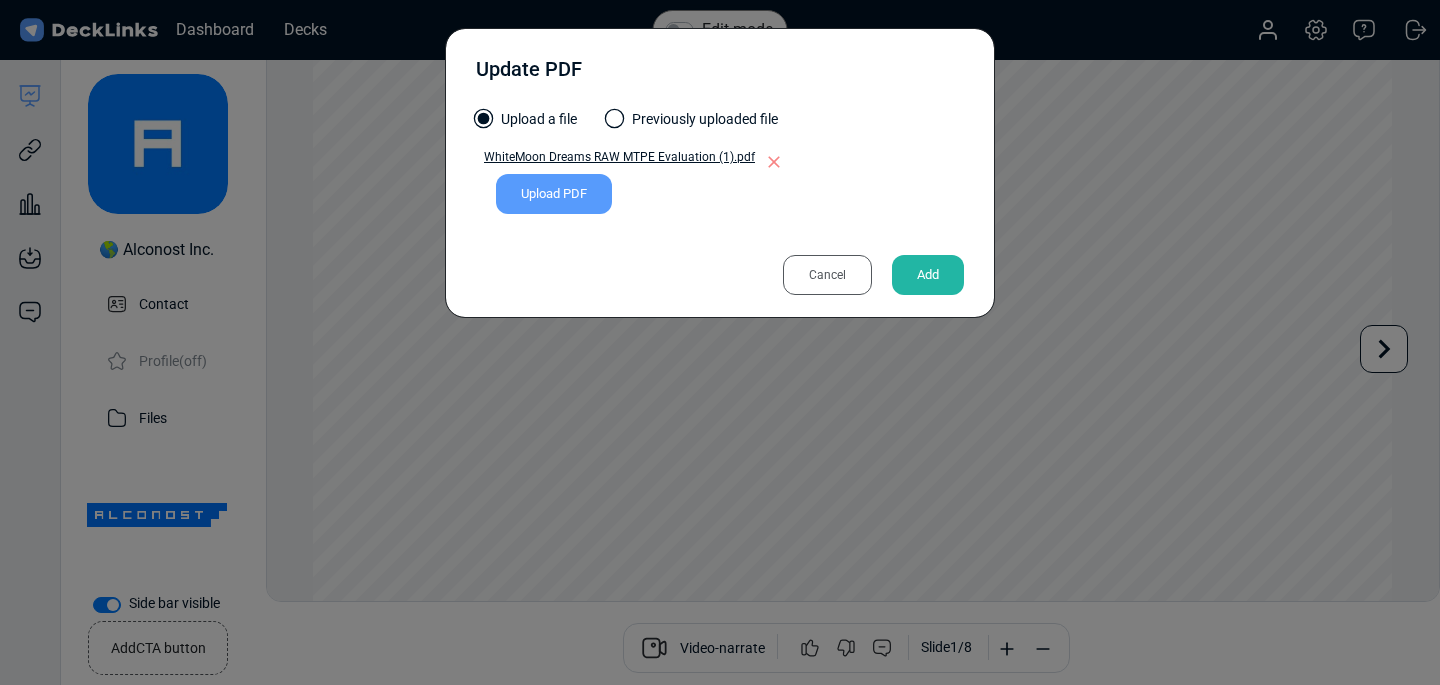 click on "Add" at bounding box center [928, 275] 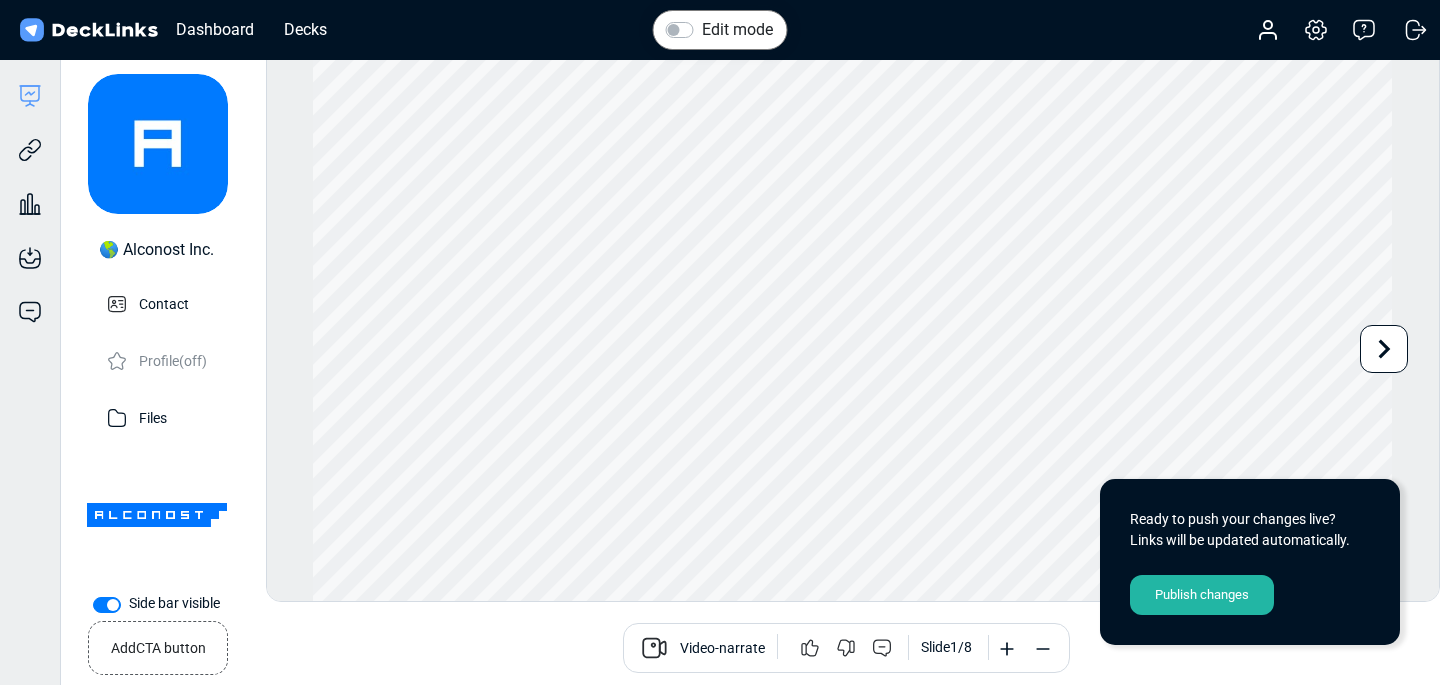 click on "Publish changes" at bounding box center [1202, 595] 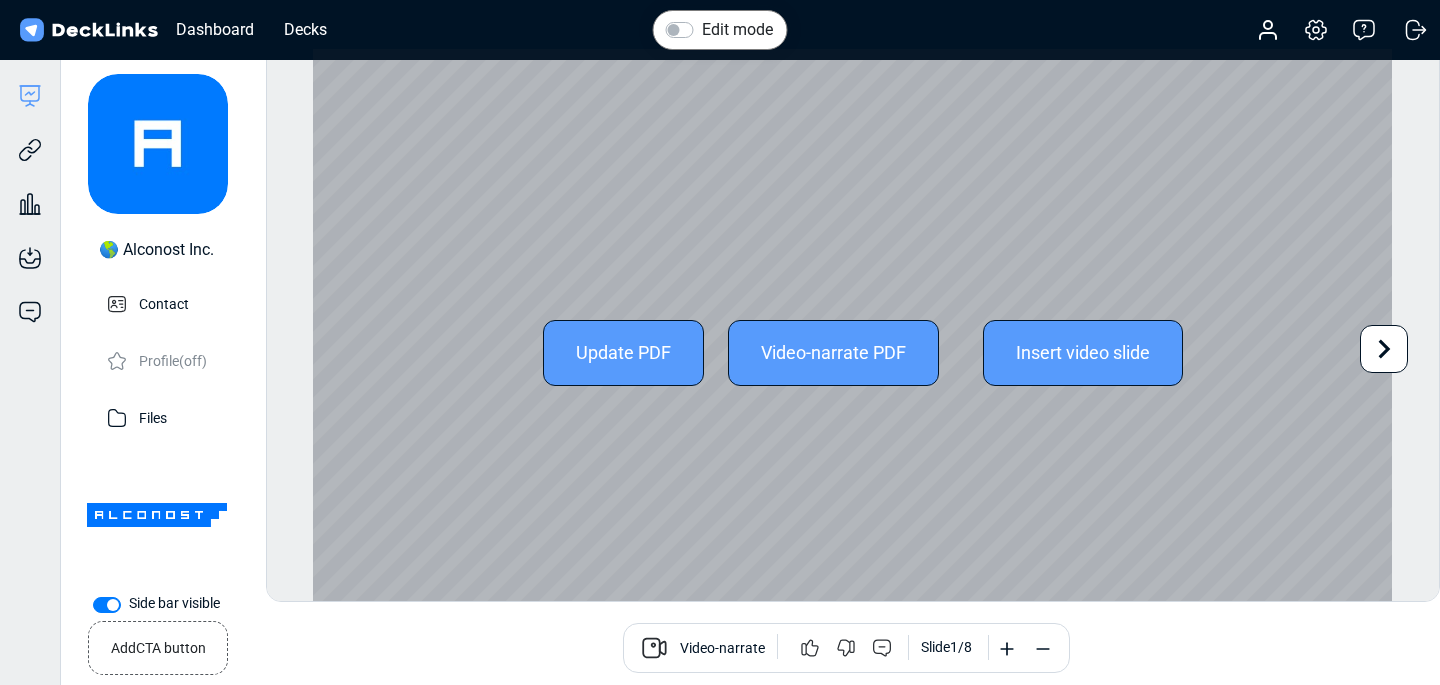 scroll, scrollTop: 55, scrollLeft: 0, axis: vertical 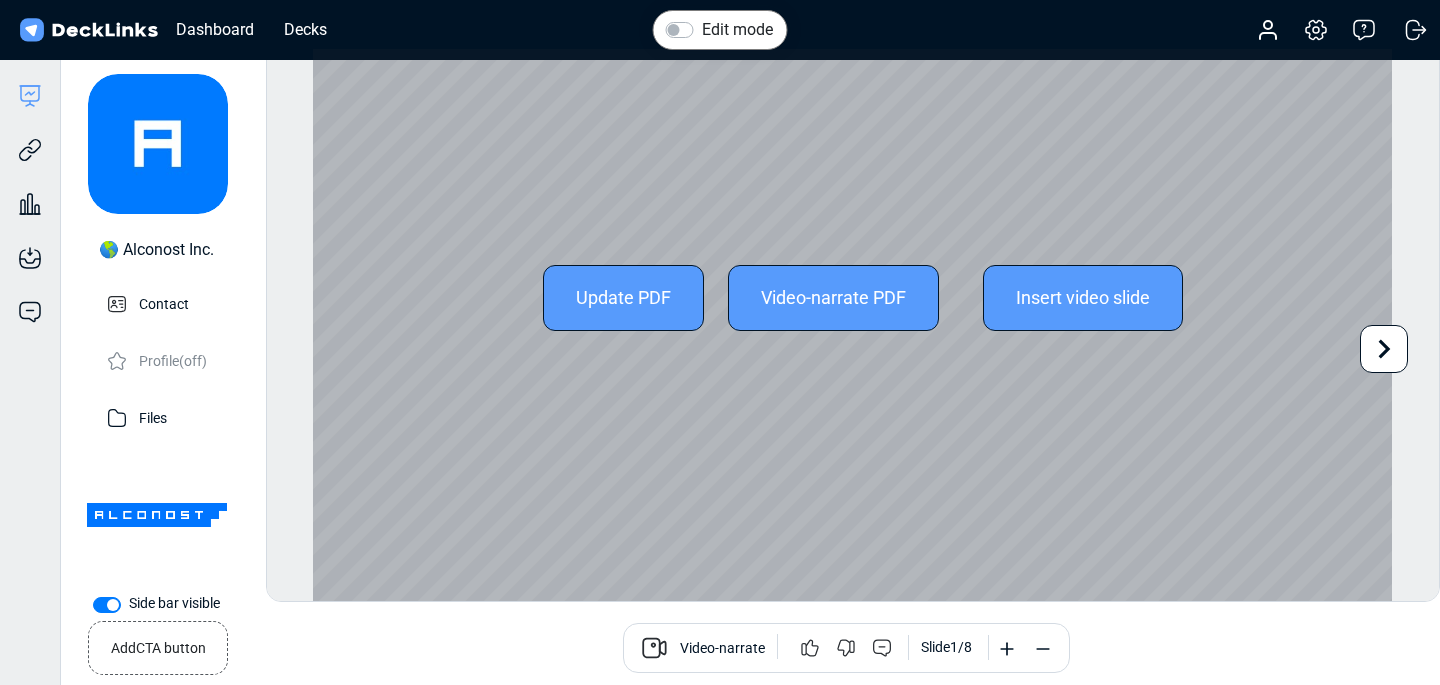 click 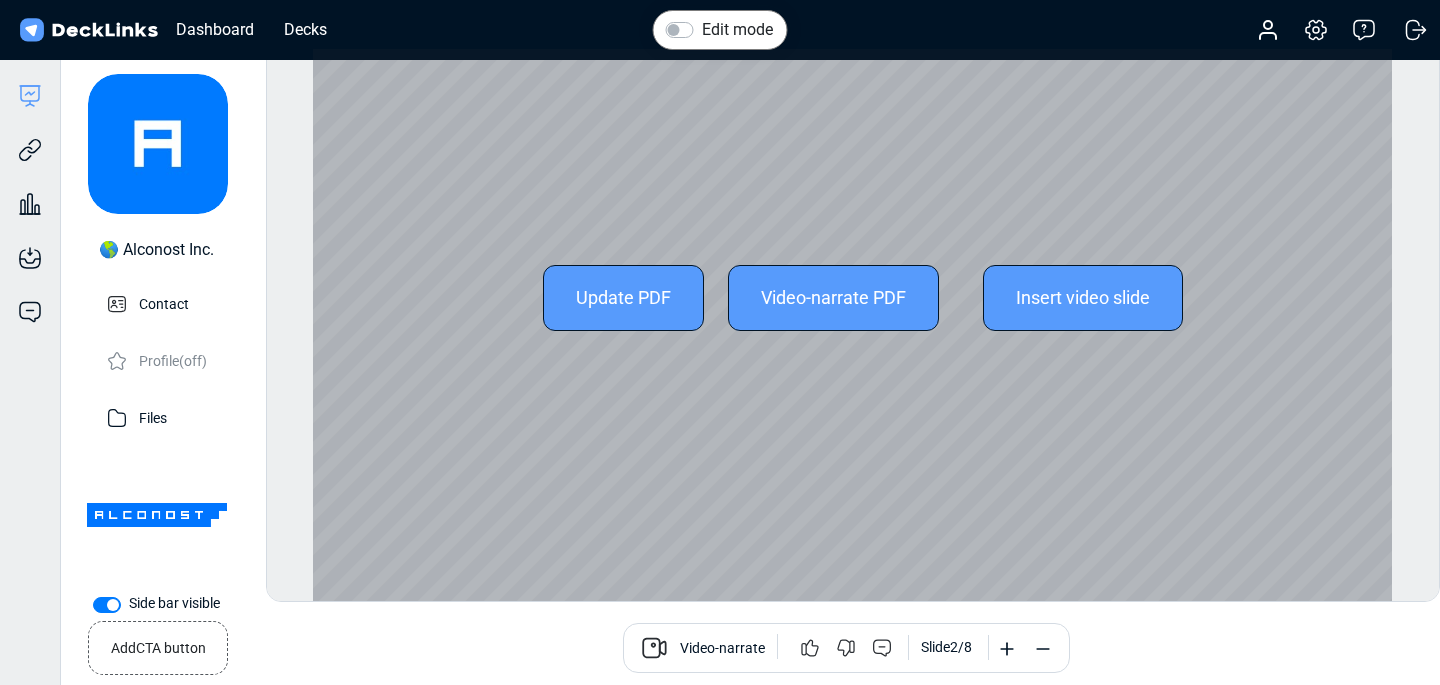 scroll, scrollTop: 19, scrollLeft: 0, axis: vertical 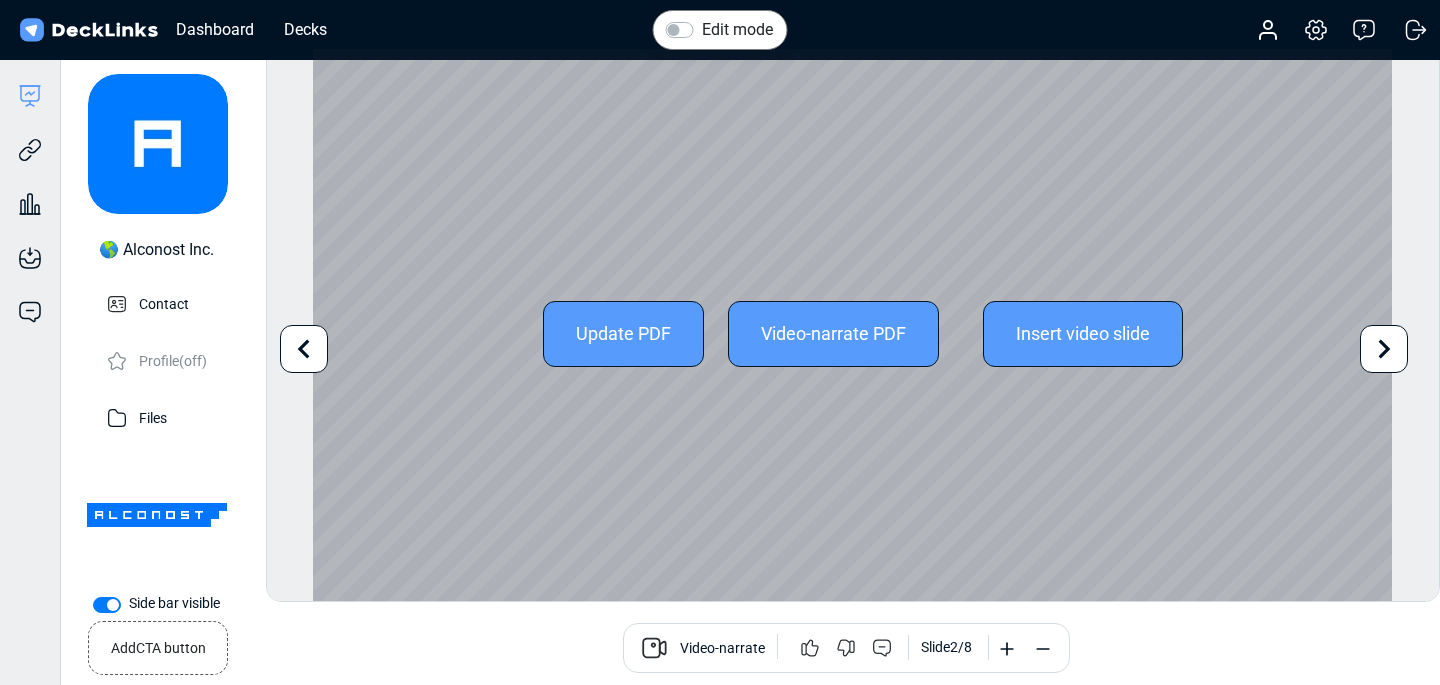 click on "Update PDF Video-narrate PDF Insert video slide" at bounding box center (852, 333) 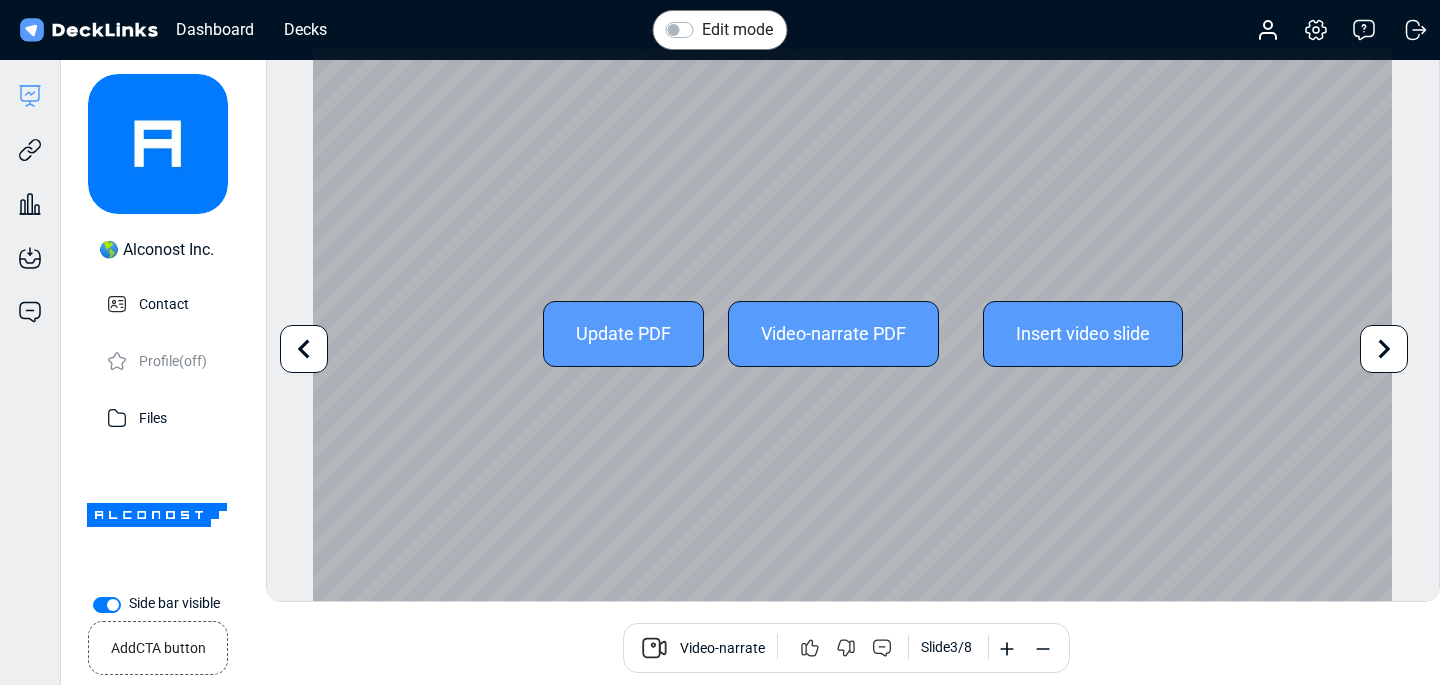 click 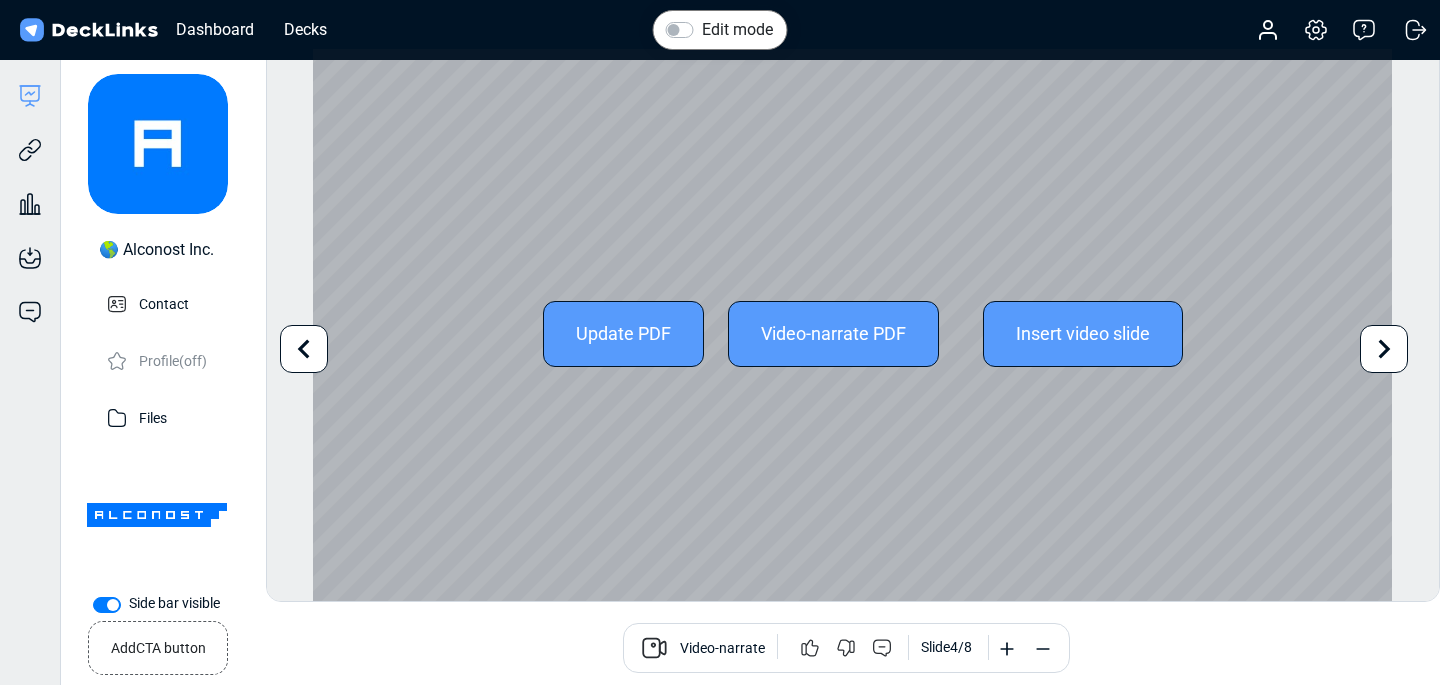 click 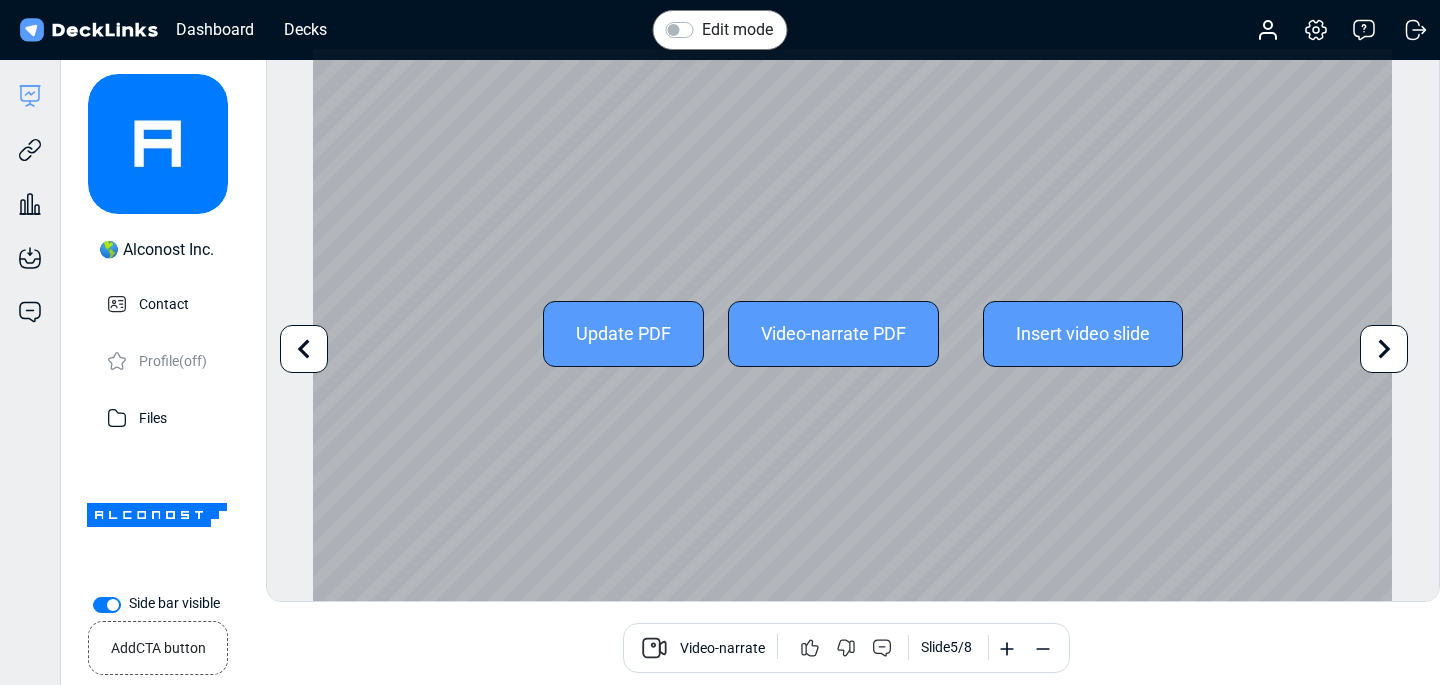 click 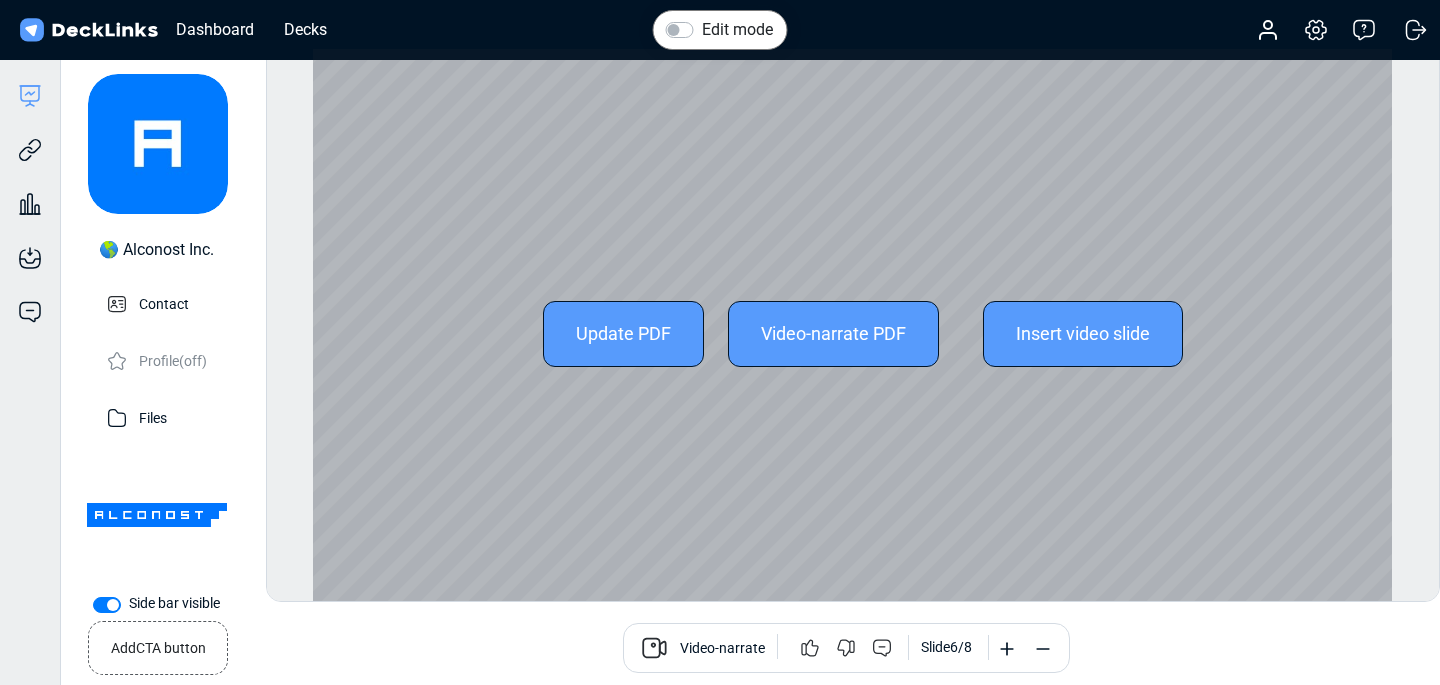 click on "Update PDF Video-narrate PDF Insert video slide Use the left/right arrows to navigate between slides" at bounding box center [852, 333] 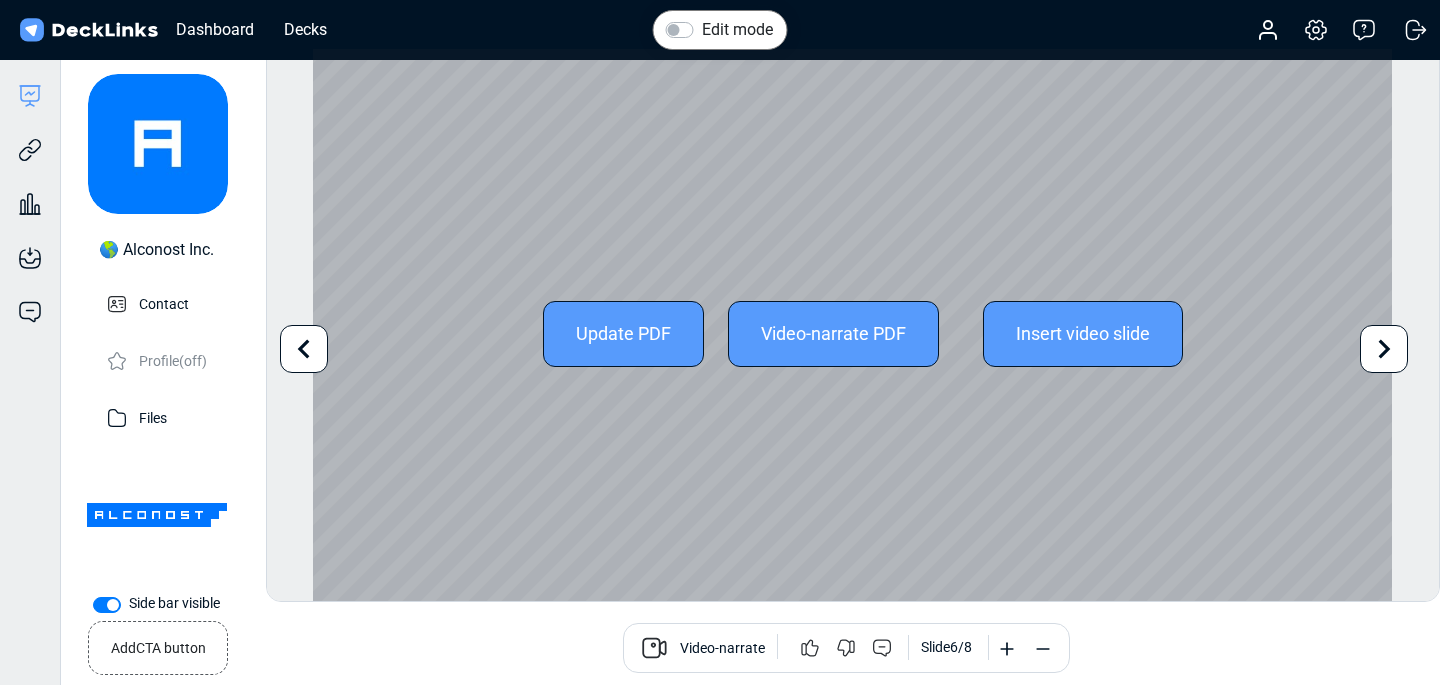 click 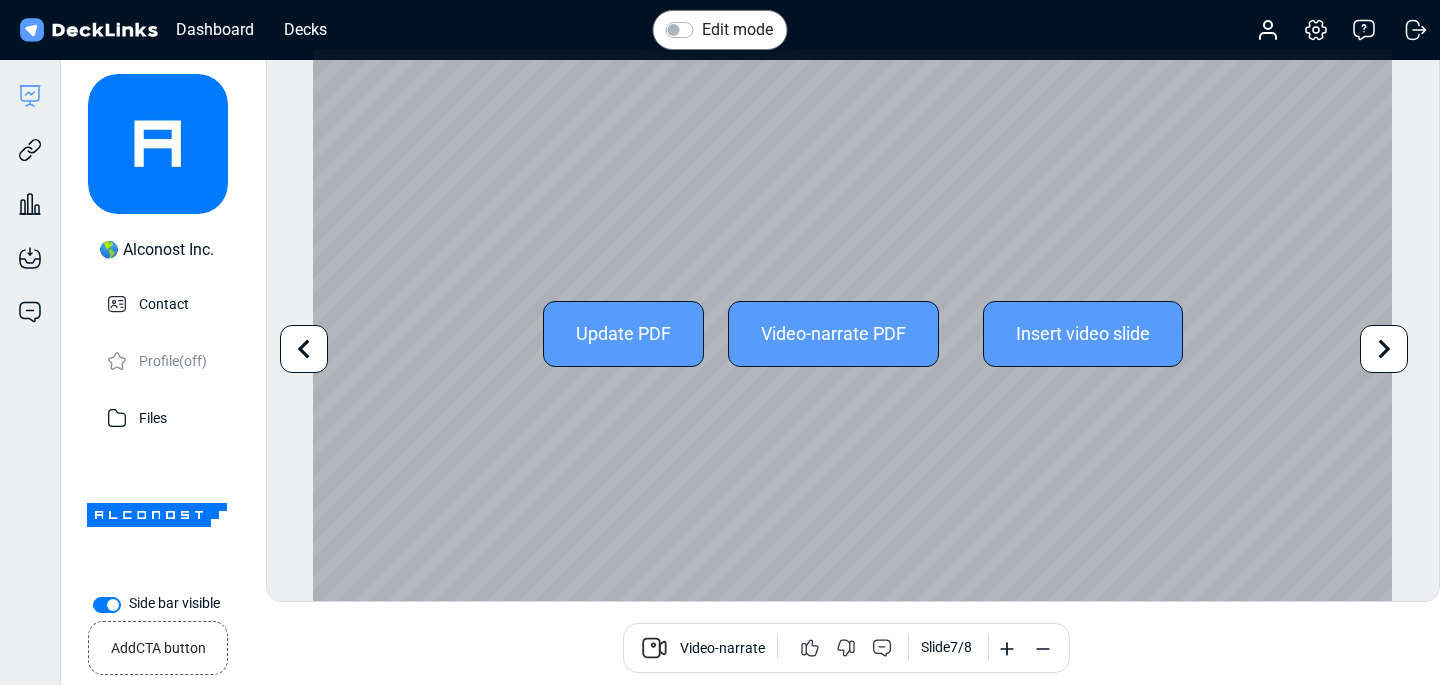click on "Update PDF" at bounding box center [623, 334] 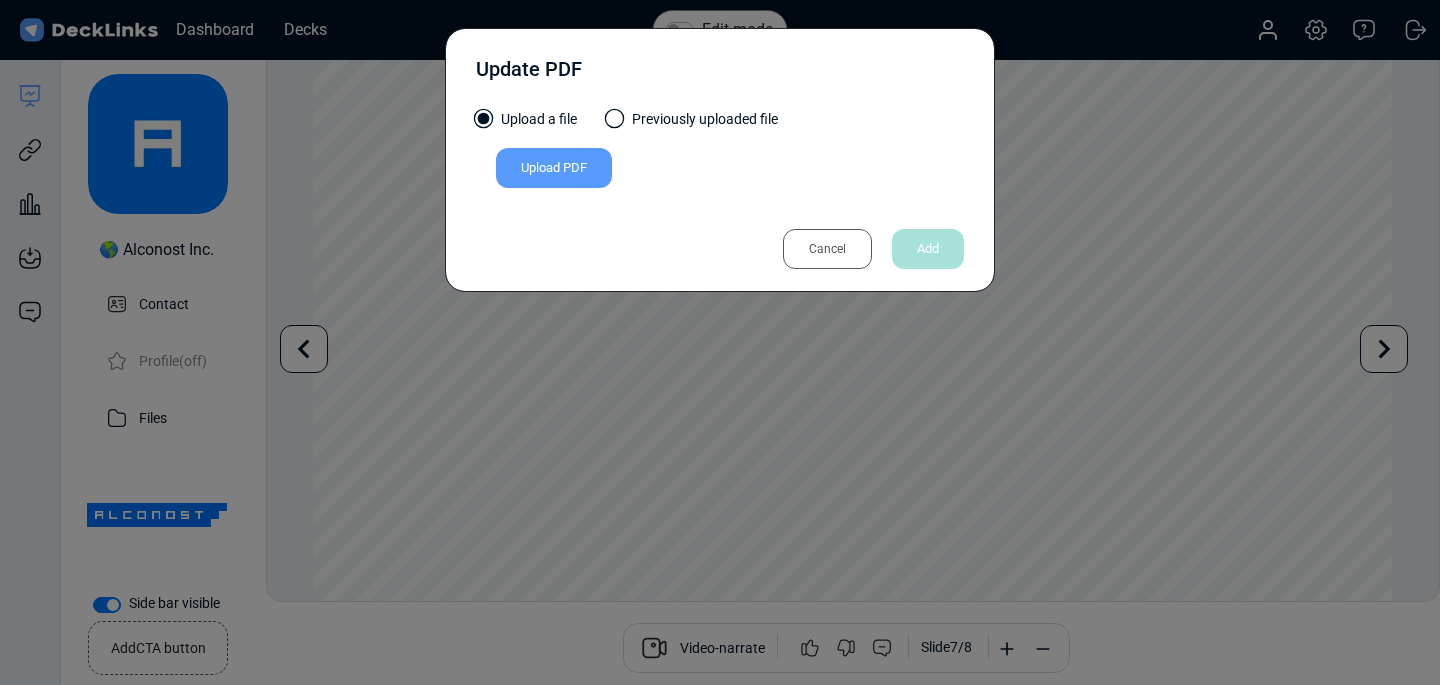 click on "Upload PDF" at bounding box center [554, 168] 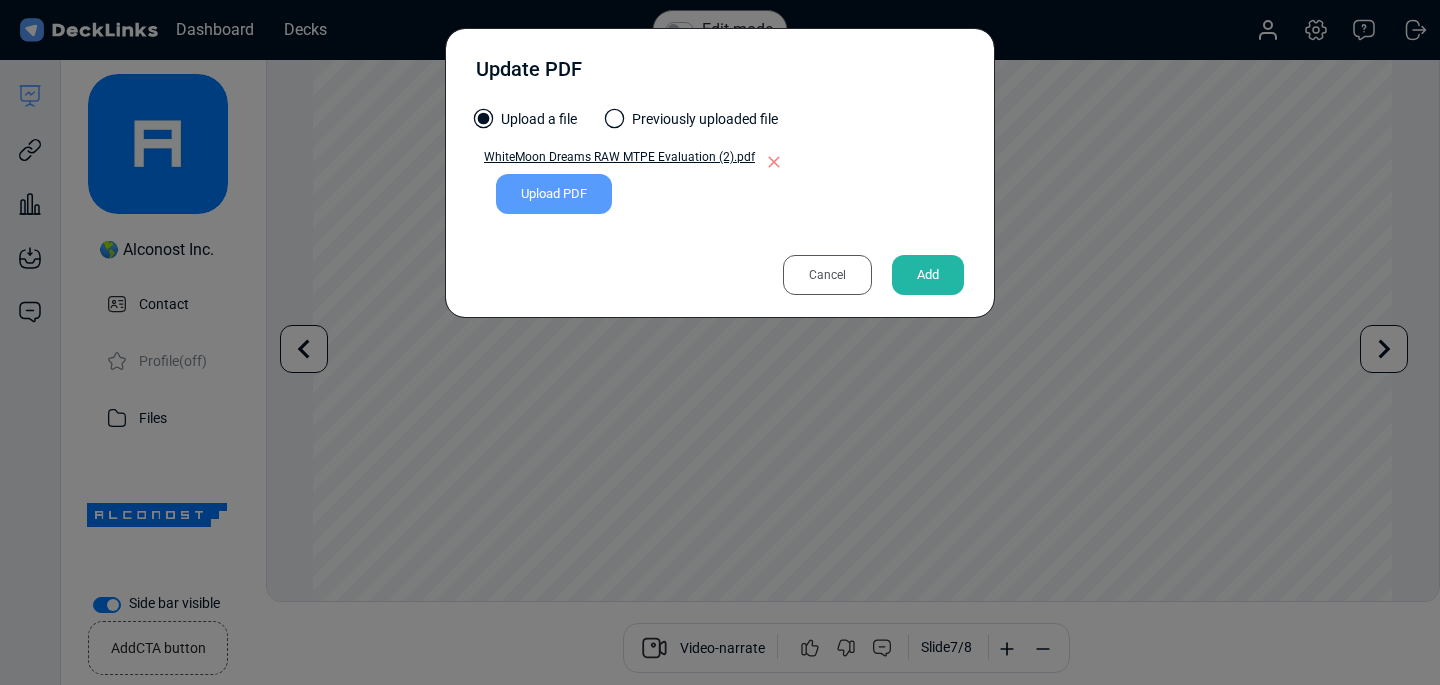 click on "Add" at bounding box center (928, 275) 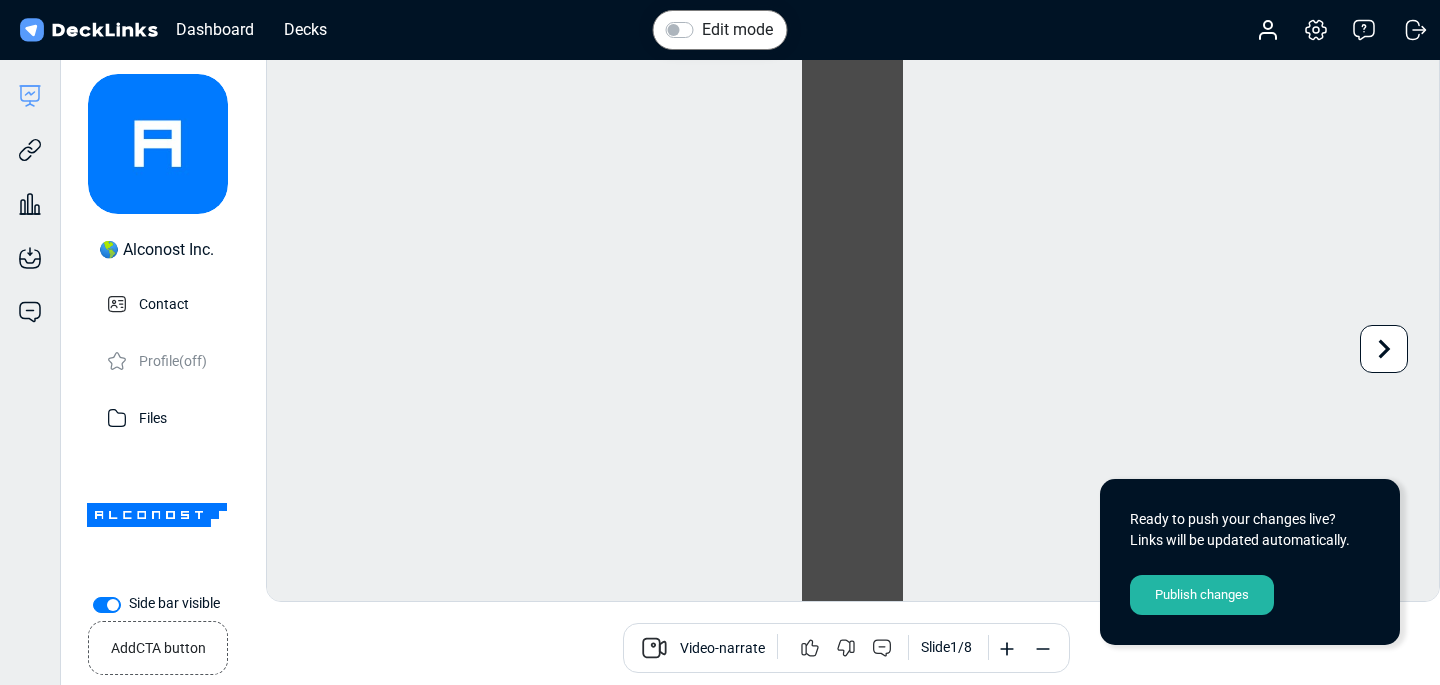 click on "Publish changes" at bounding box center [1202, 595] 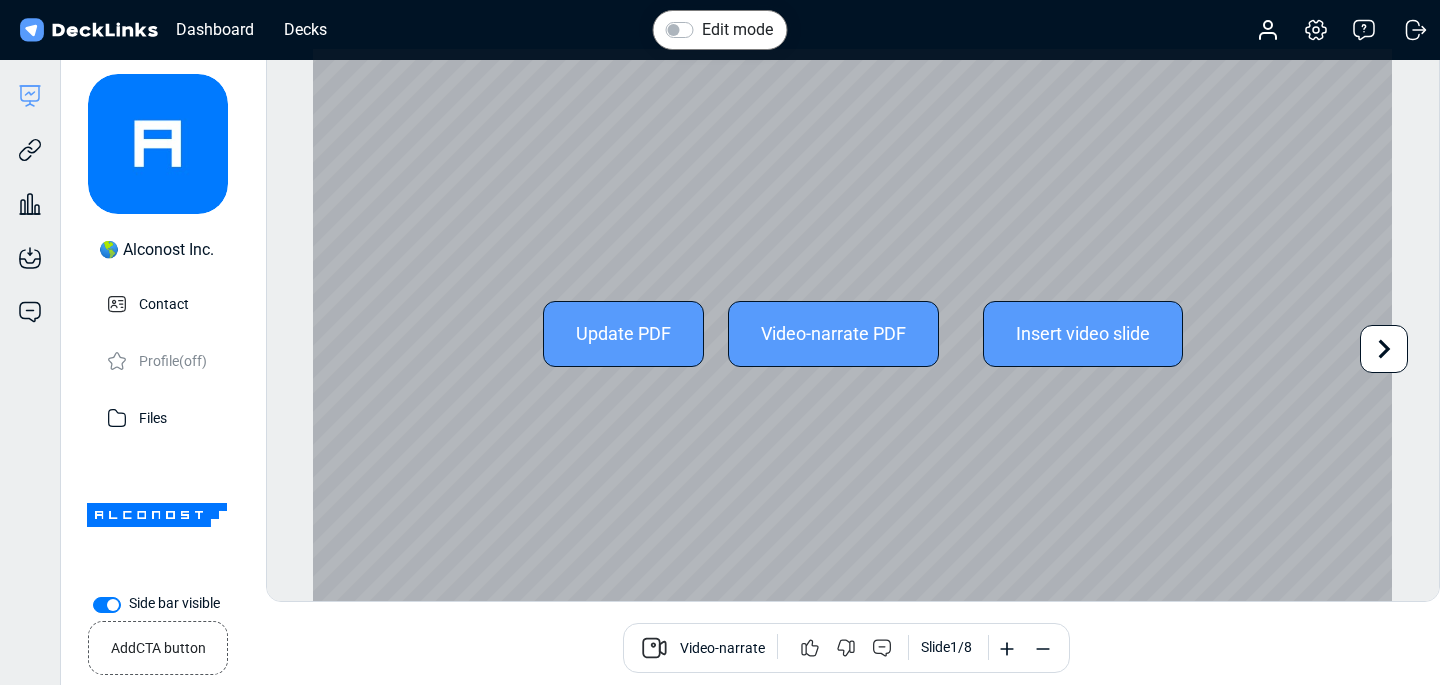 click 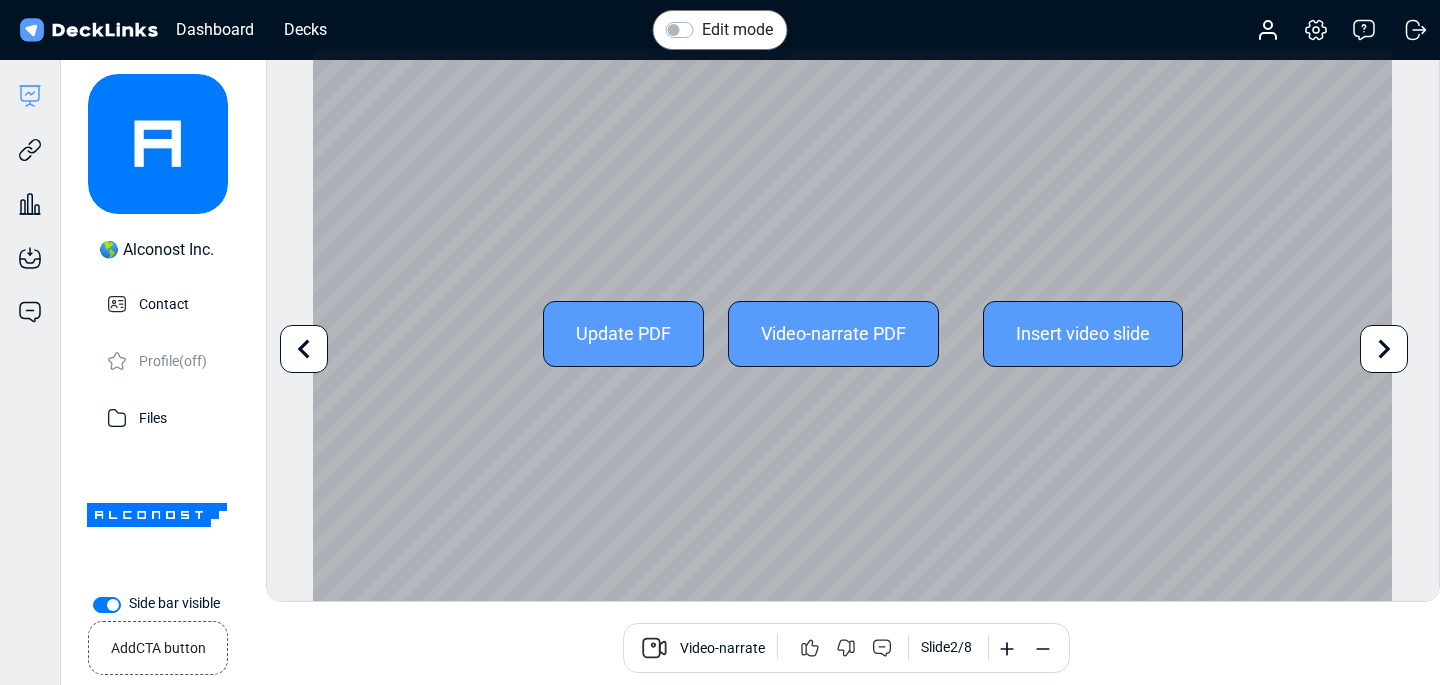 click 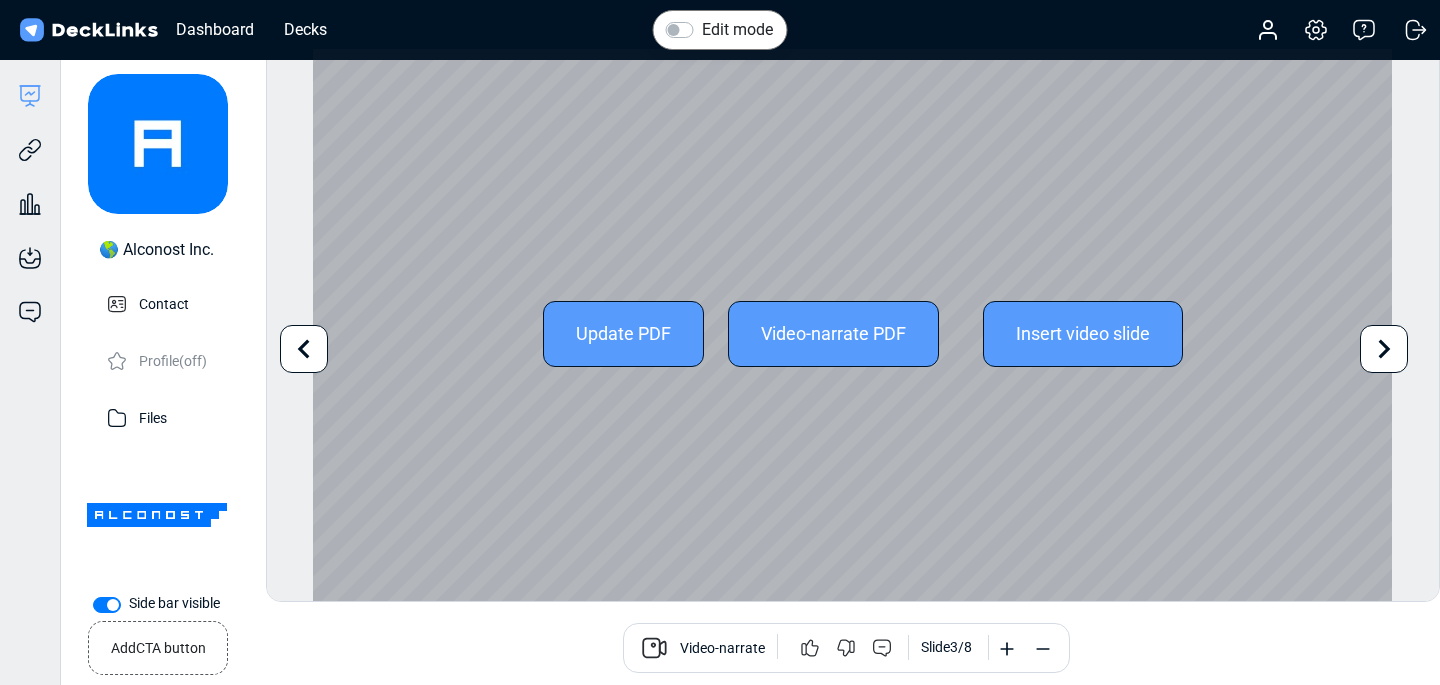 click 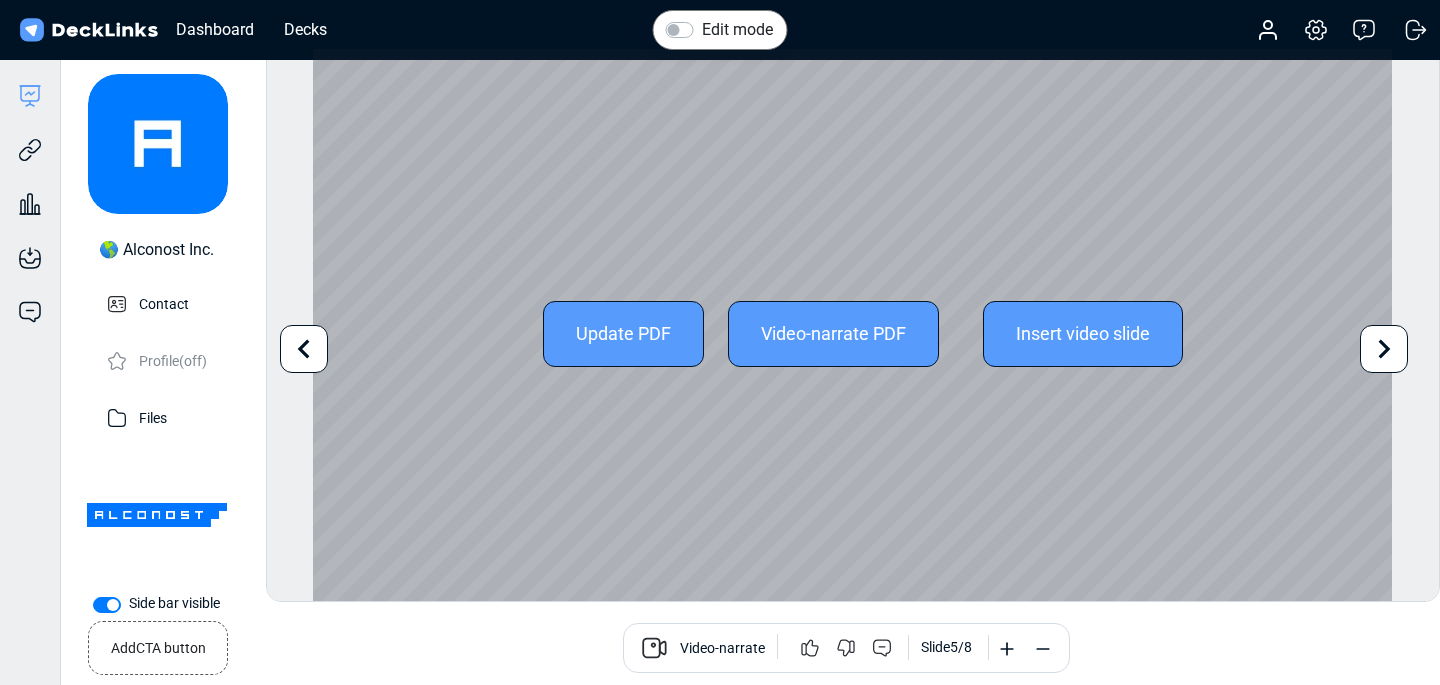 click 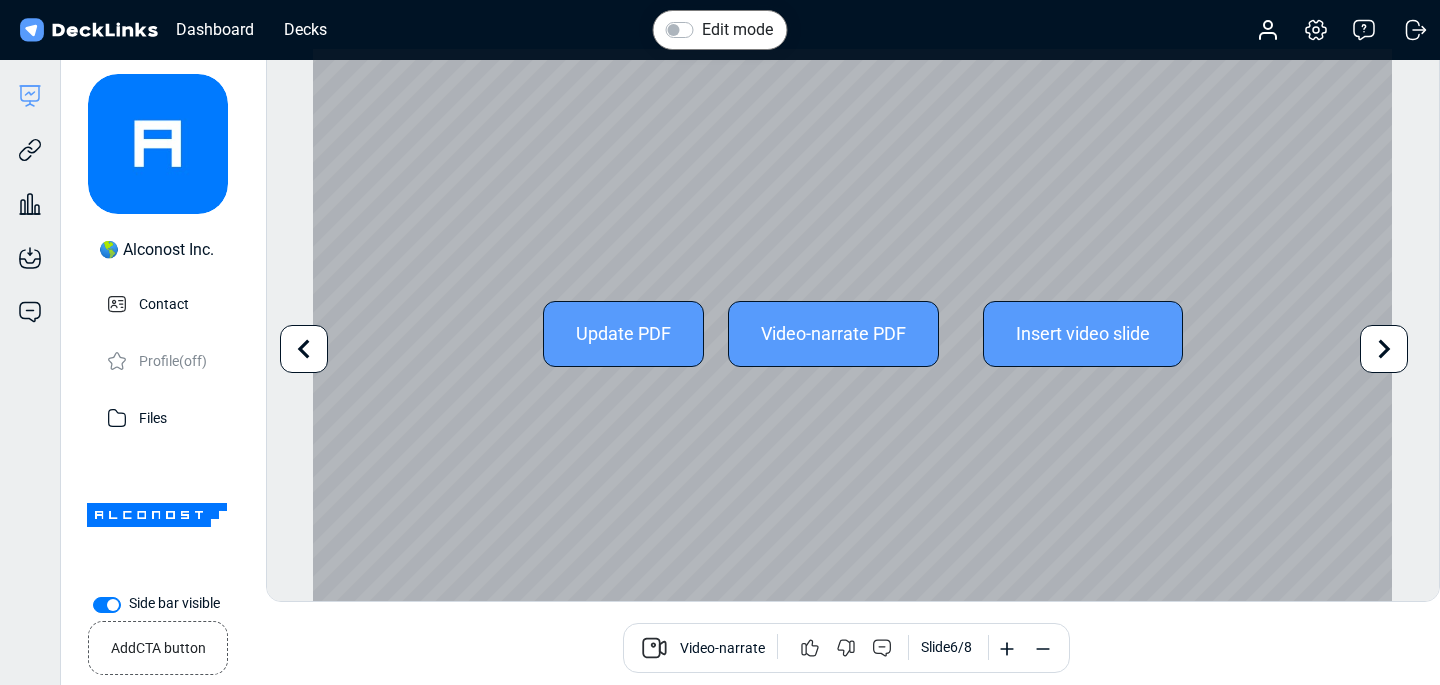 click 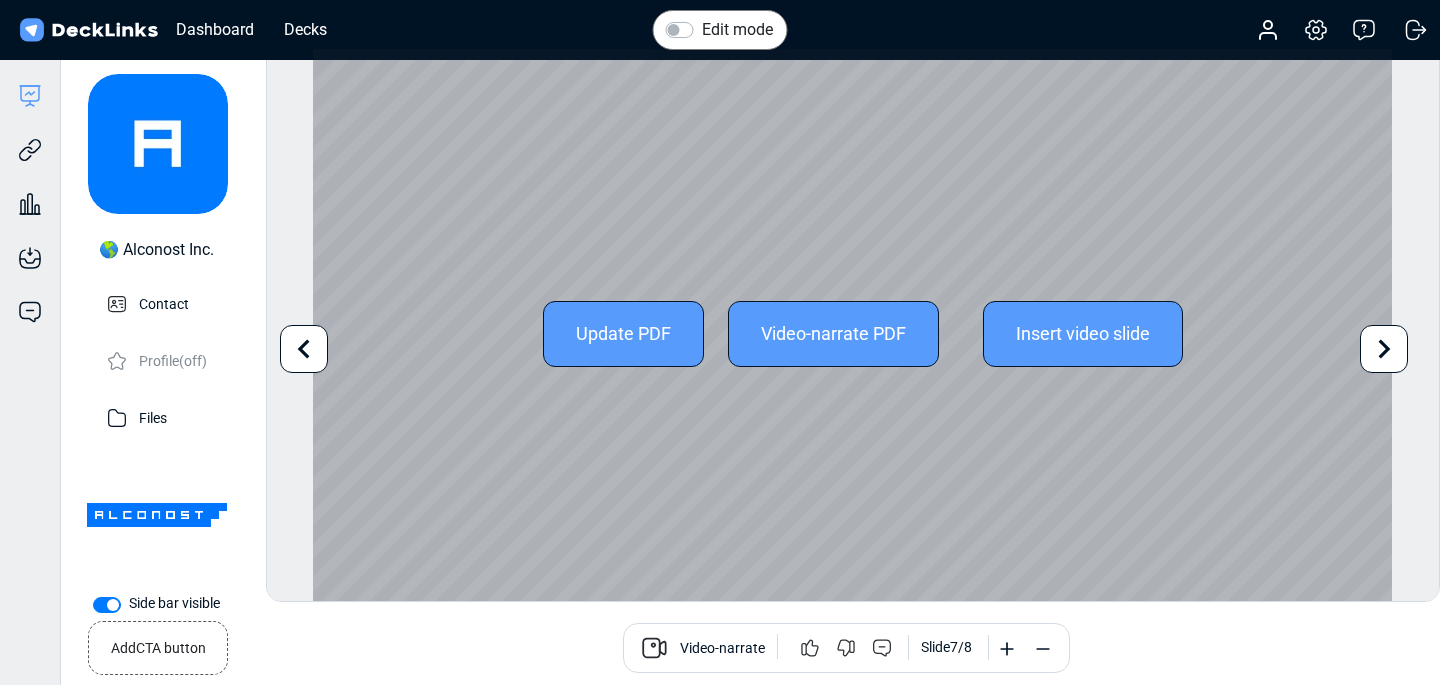 click 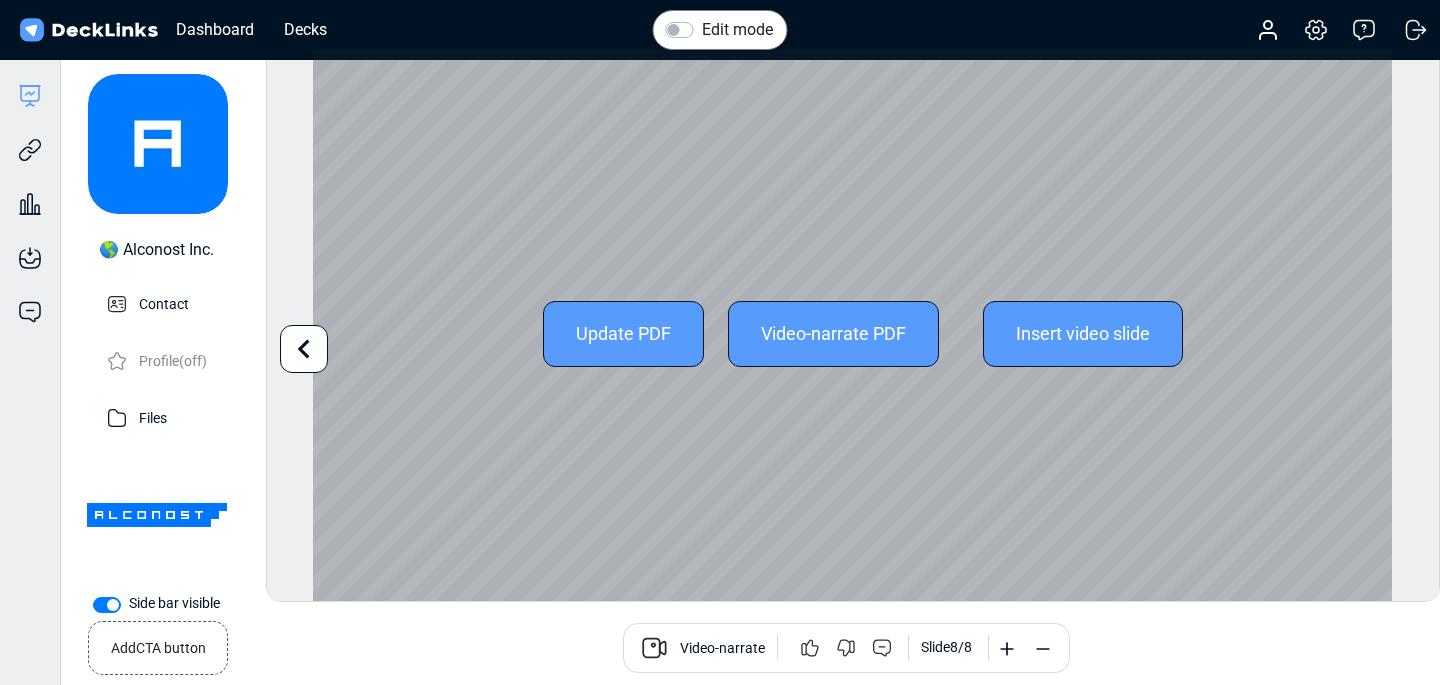 click 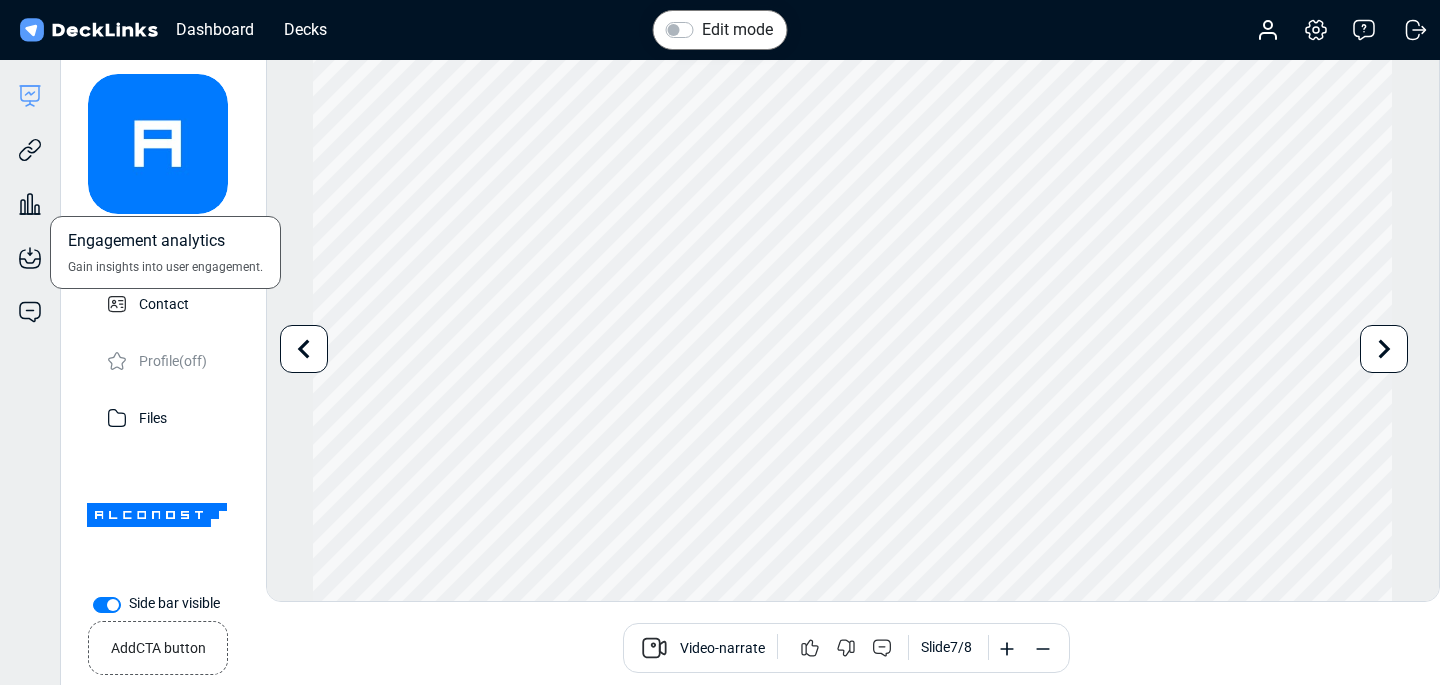 click on "Engagement analytics Gain insights into user engagement." at bounding box center [30, 189] 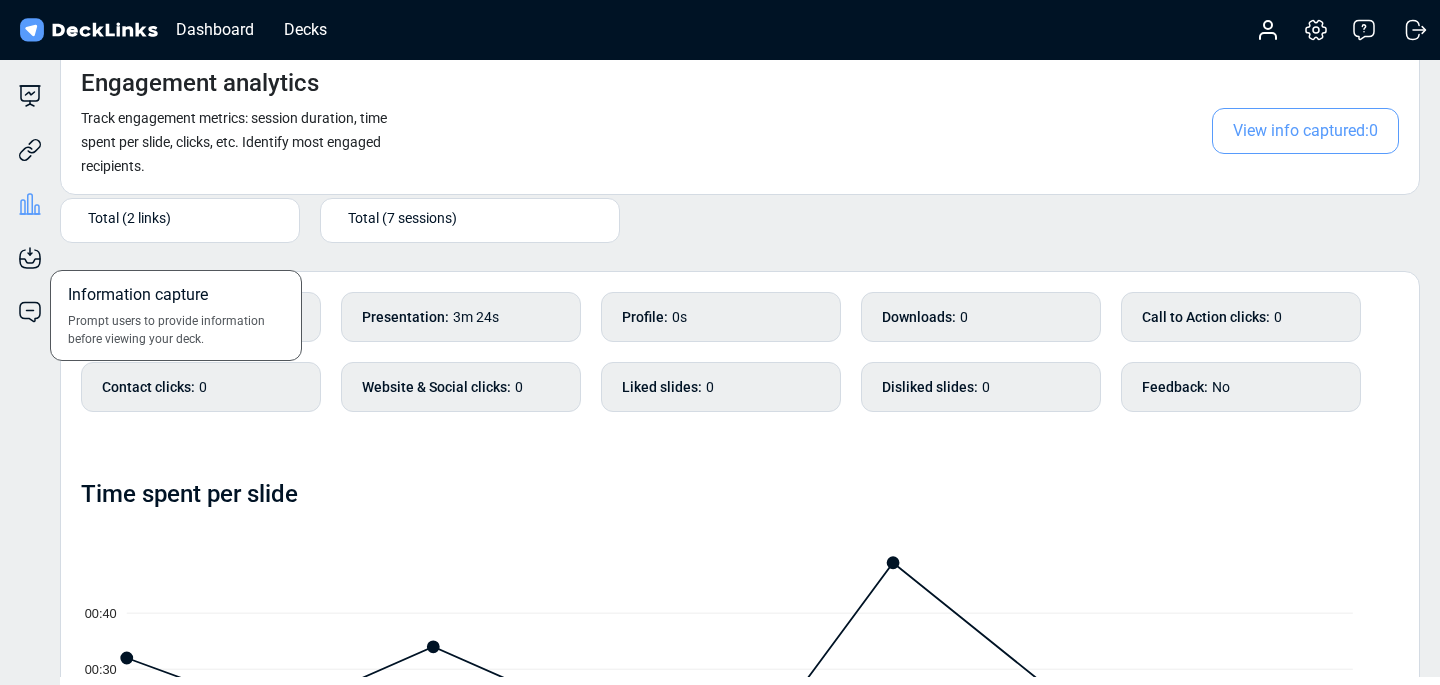 click on "Information capture Prompt users to provide information before viewing your deck." at bounding box center (30, 243) 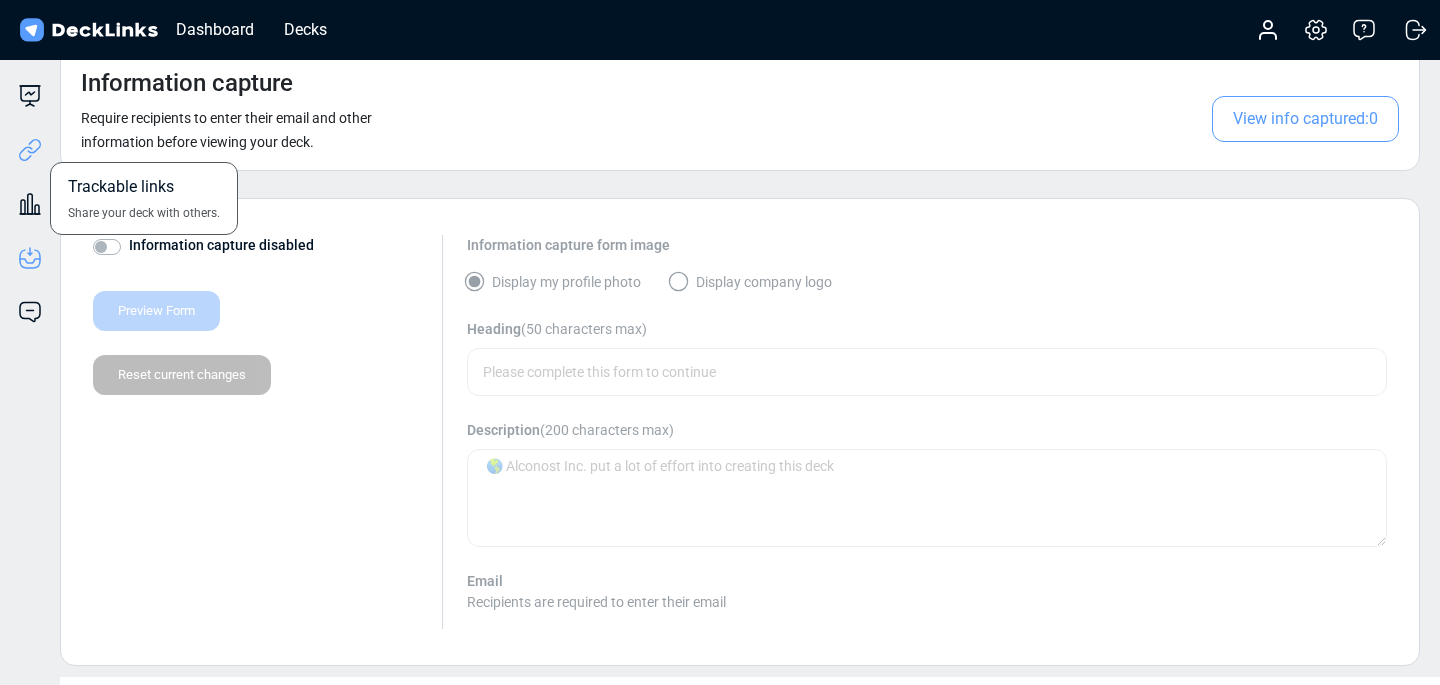 click 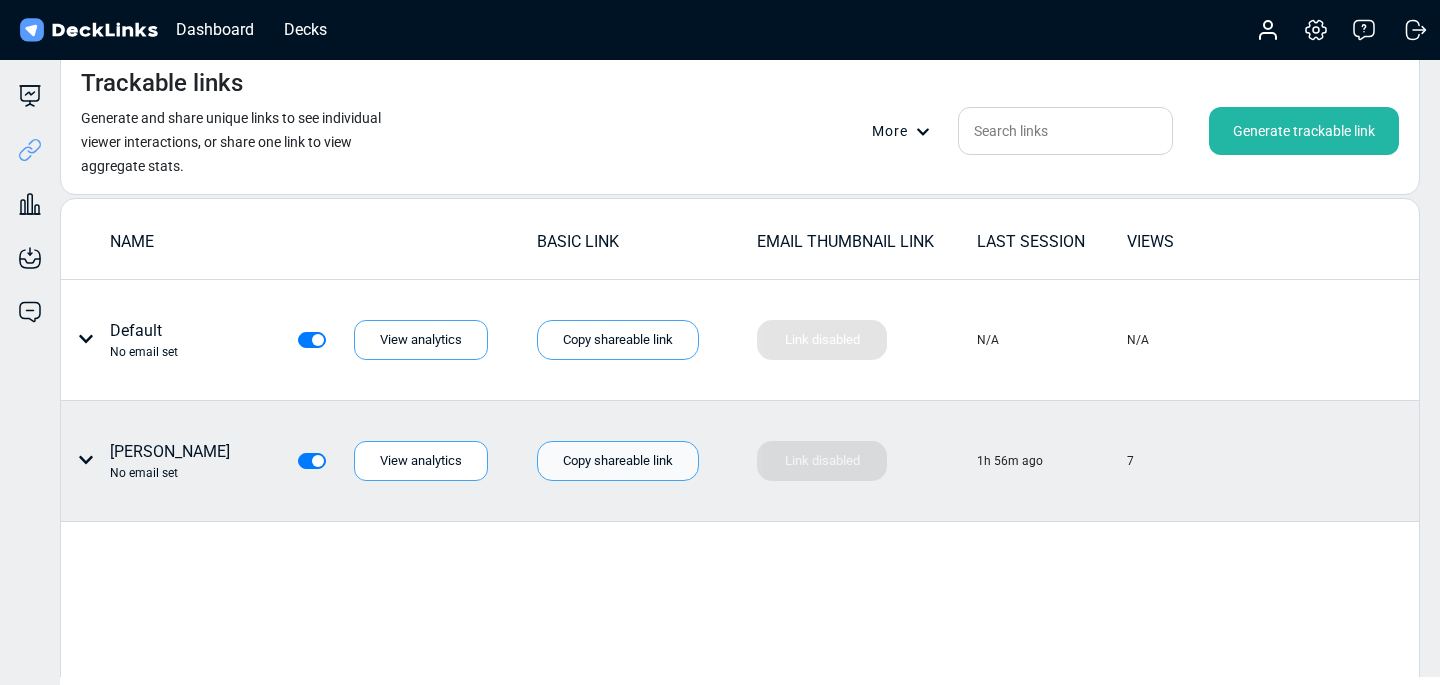 click on "Copy shareable link" at bounding box center [618, 461] 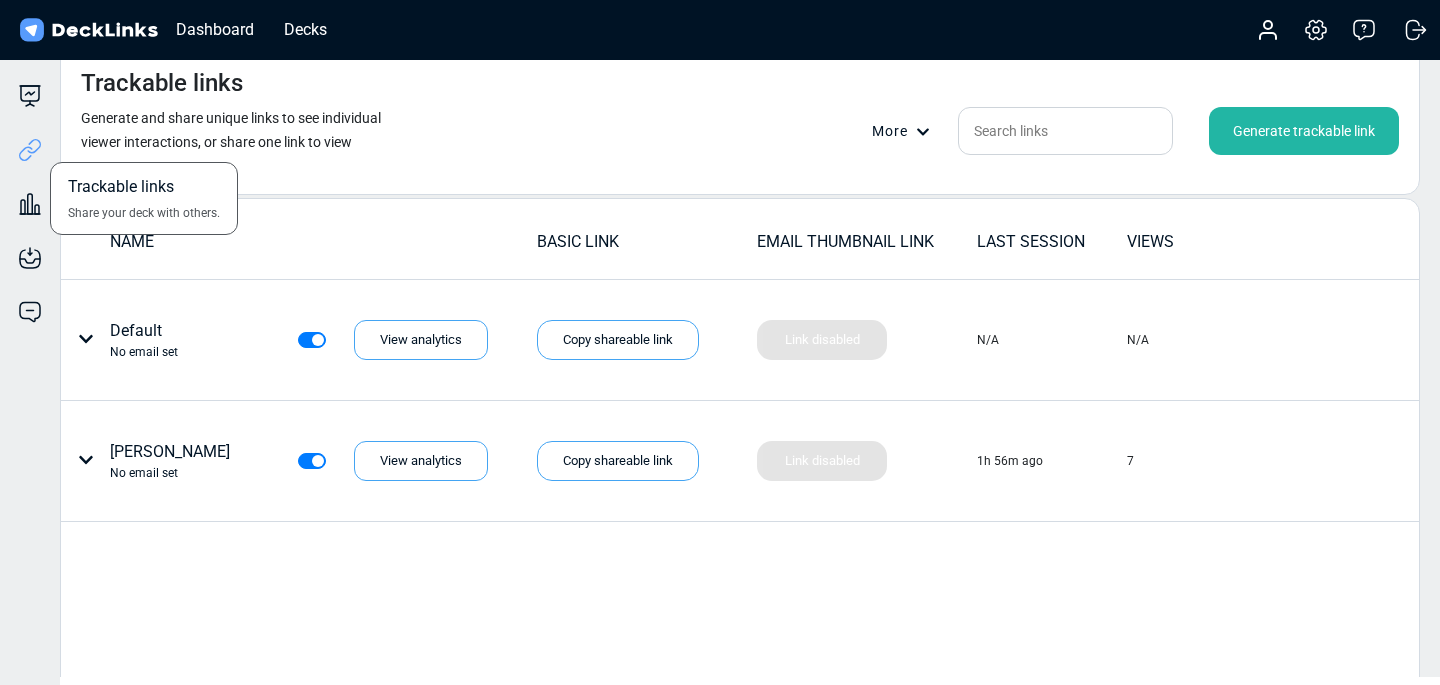 click on "Trackable links Share your deck with others." at bounding box center (30, 135) 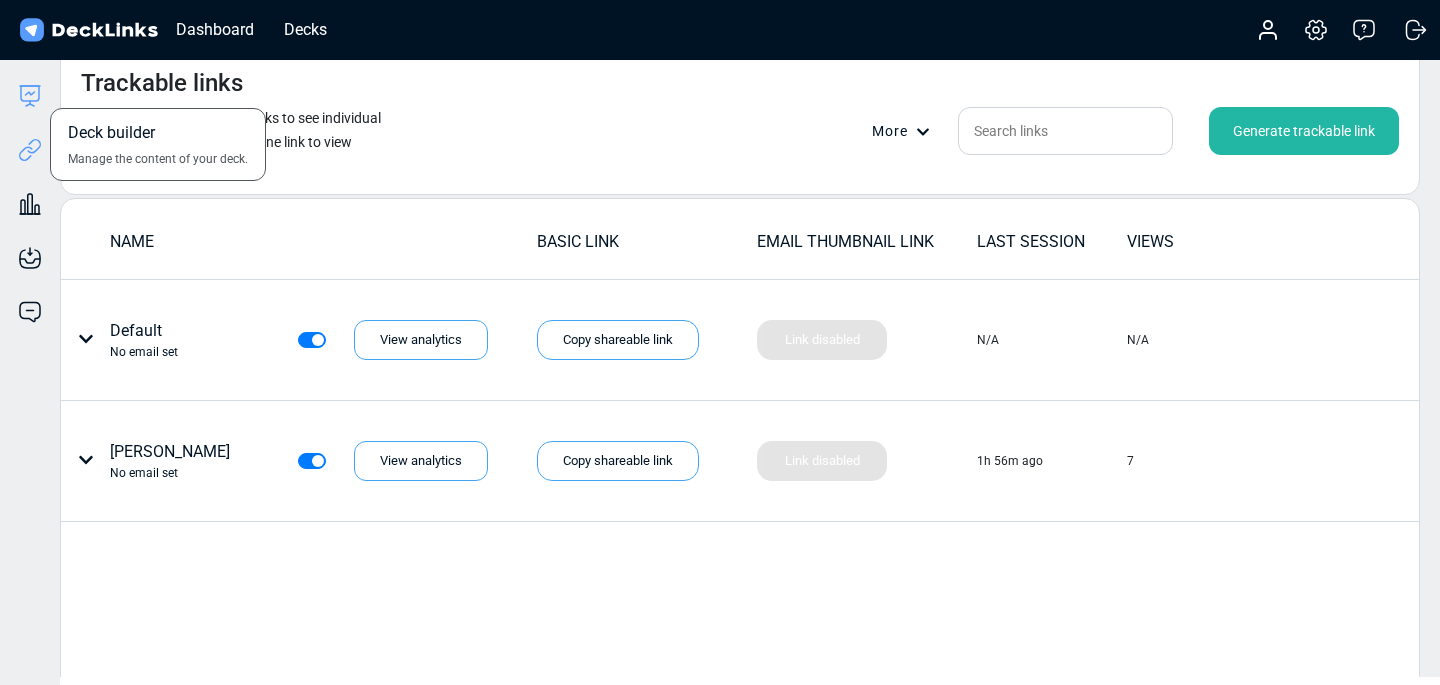 click 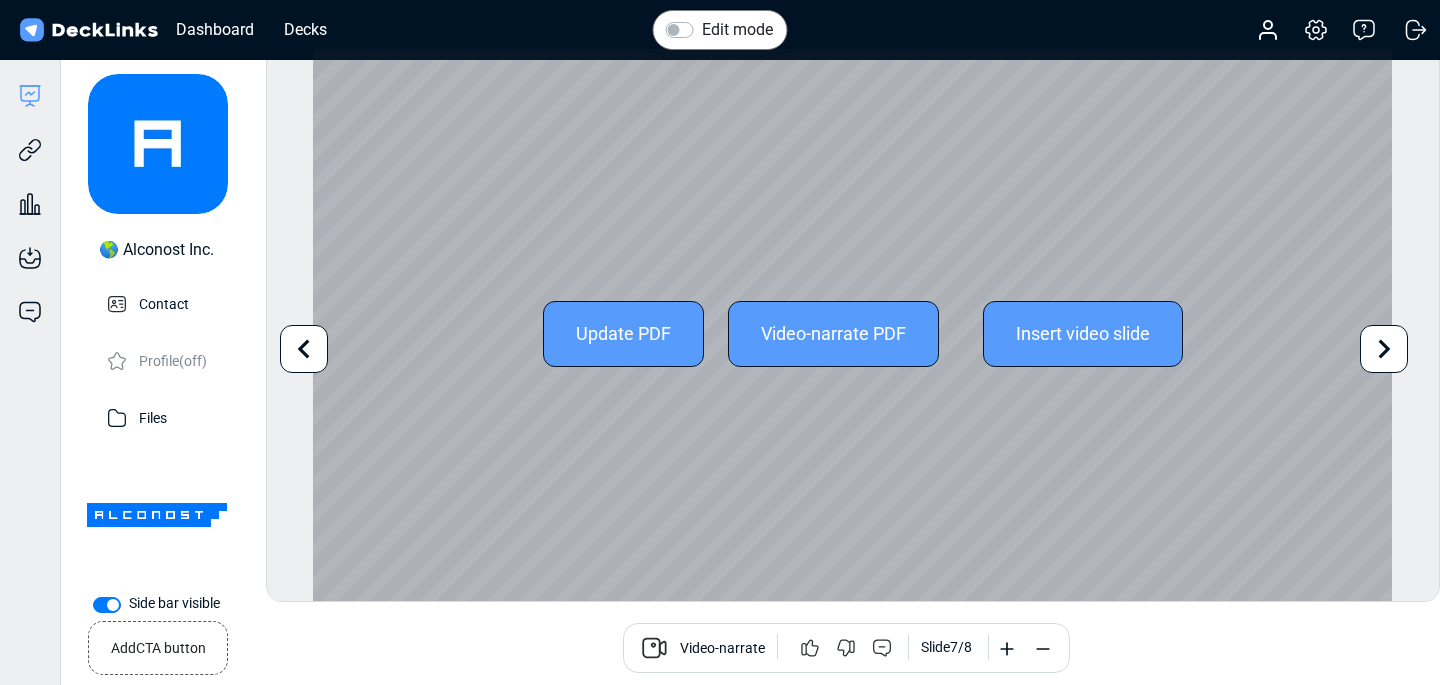 click 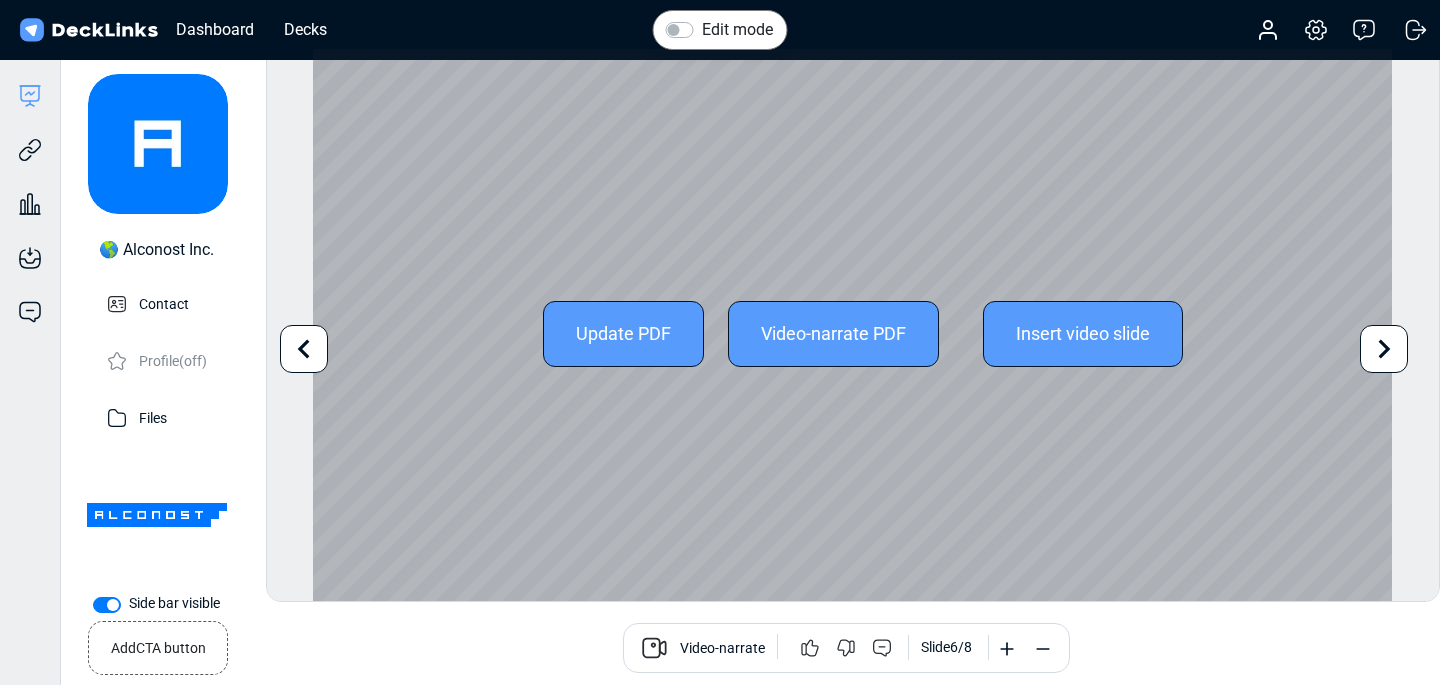 click 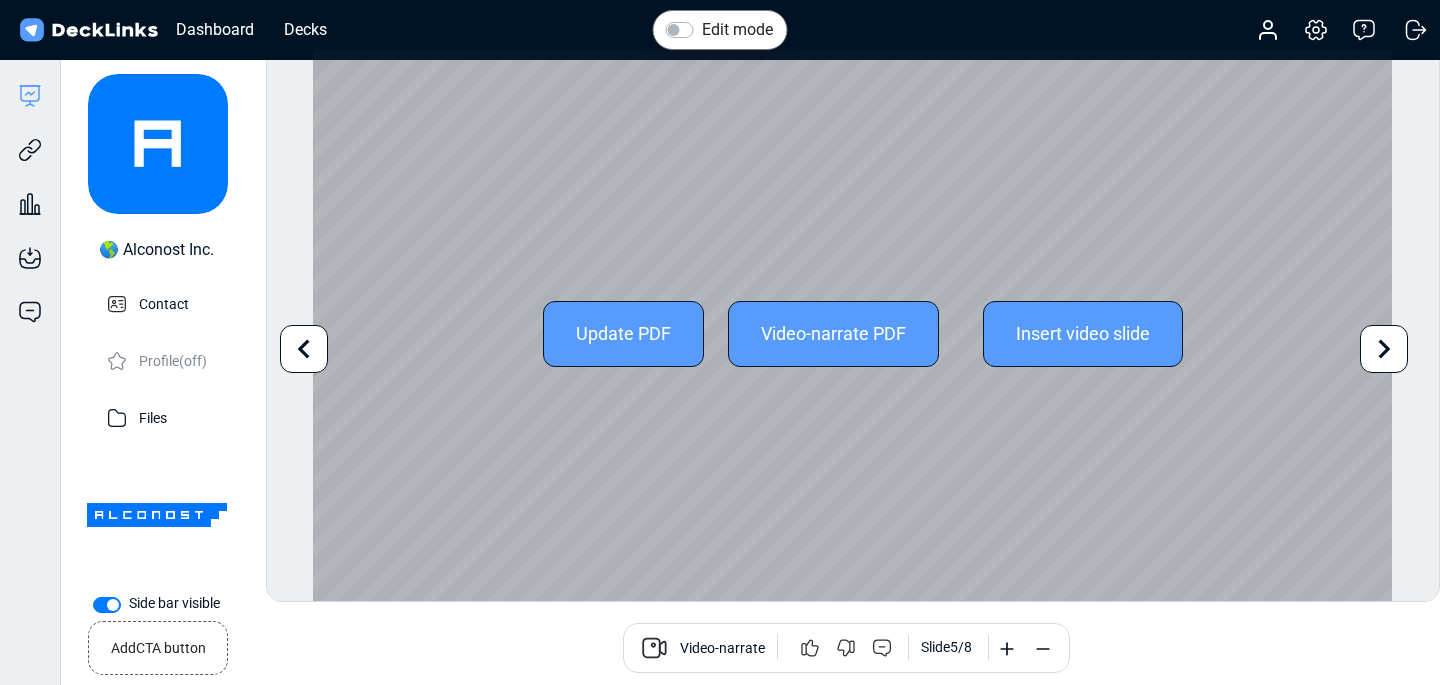 click 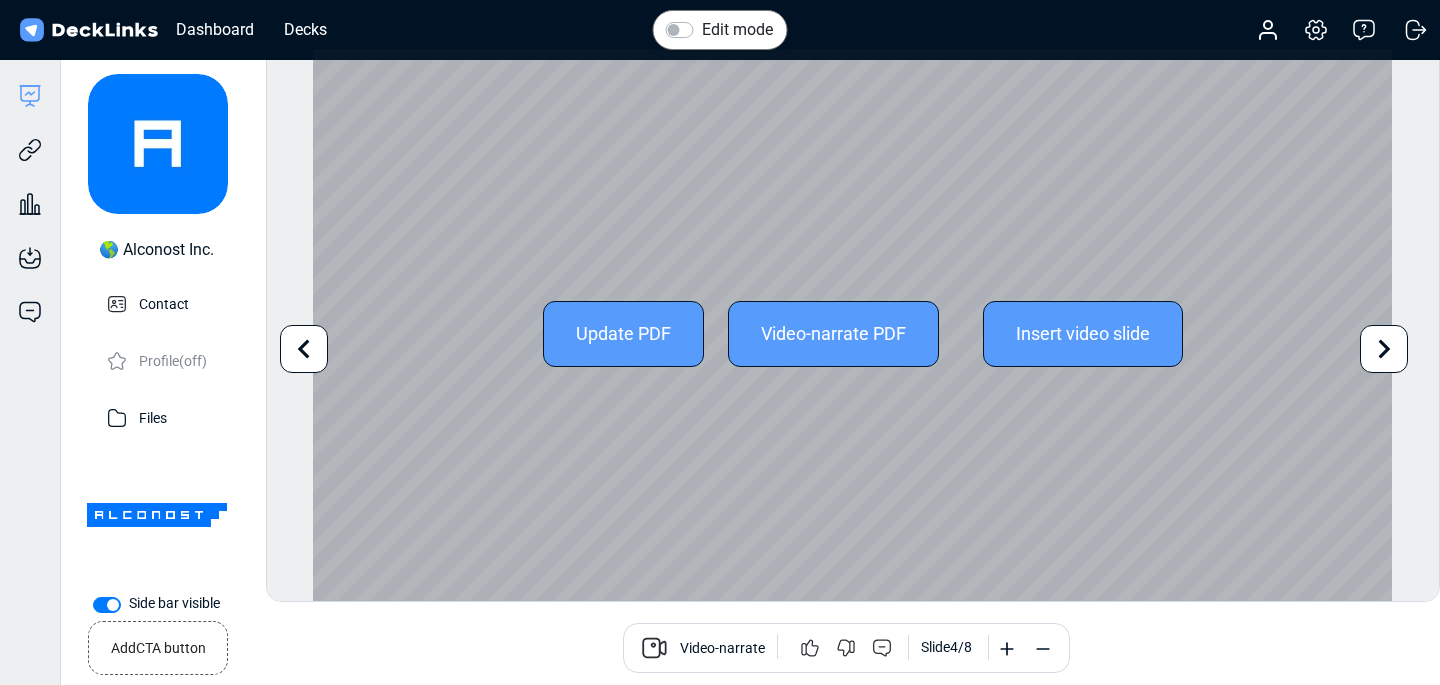 click 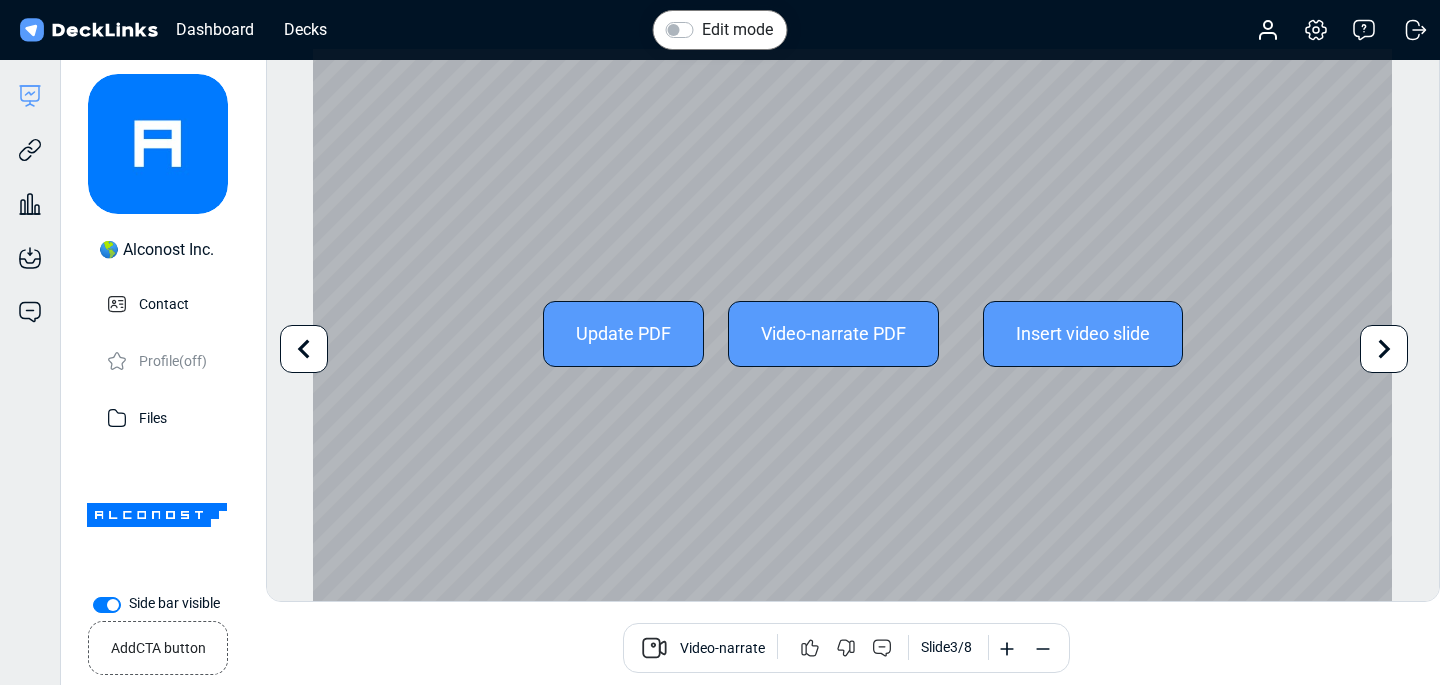 click 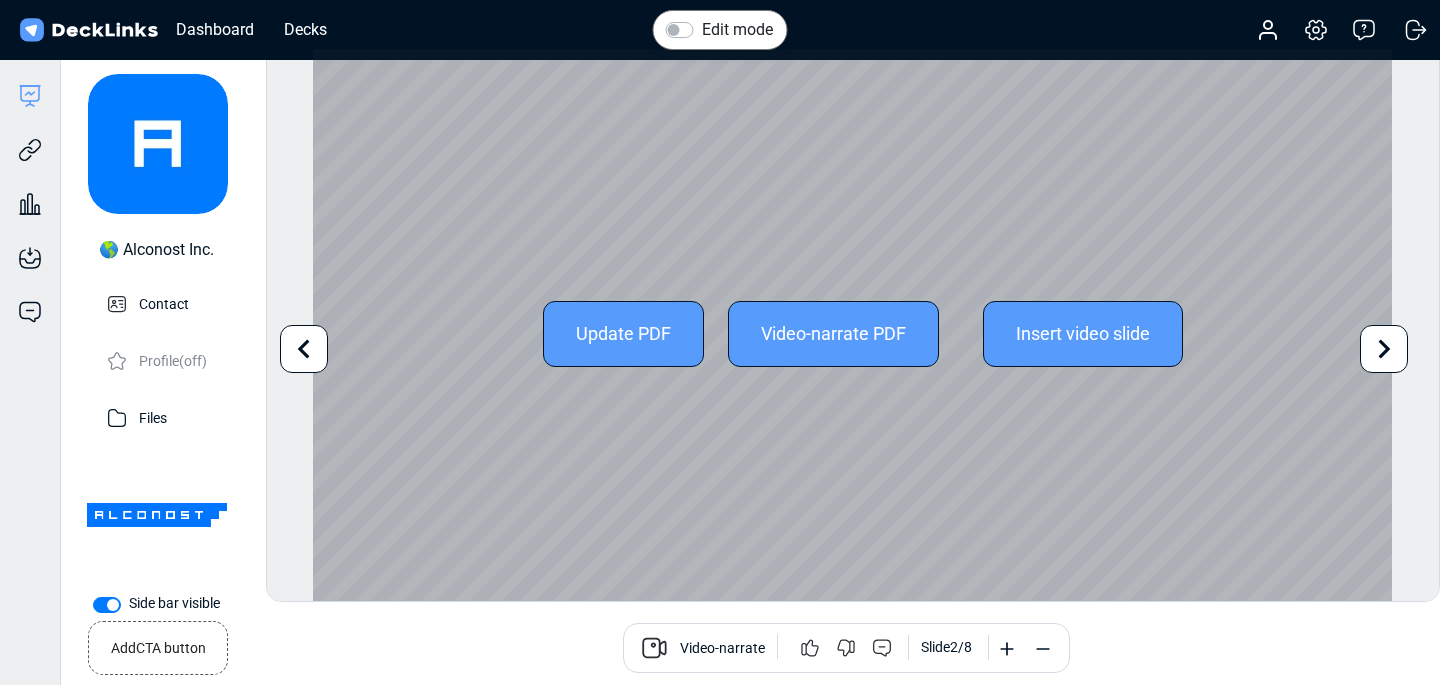 click 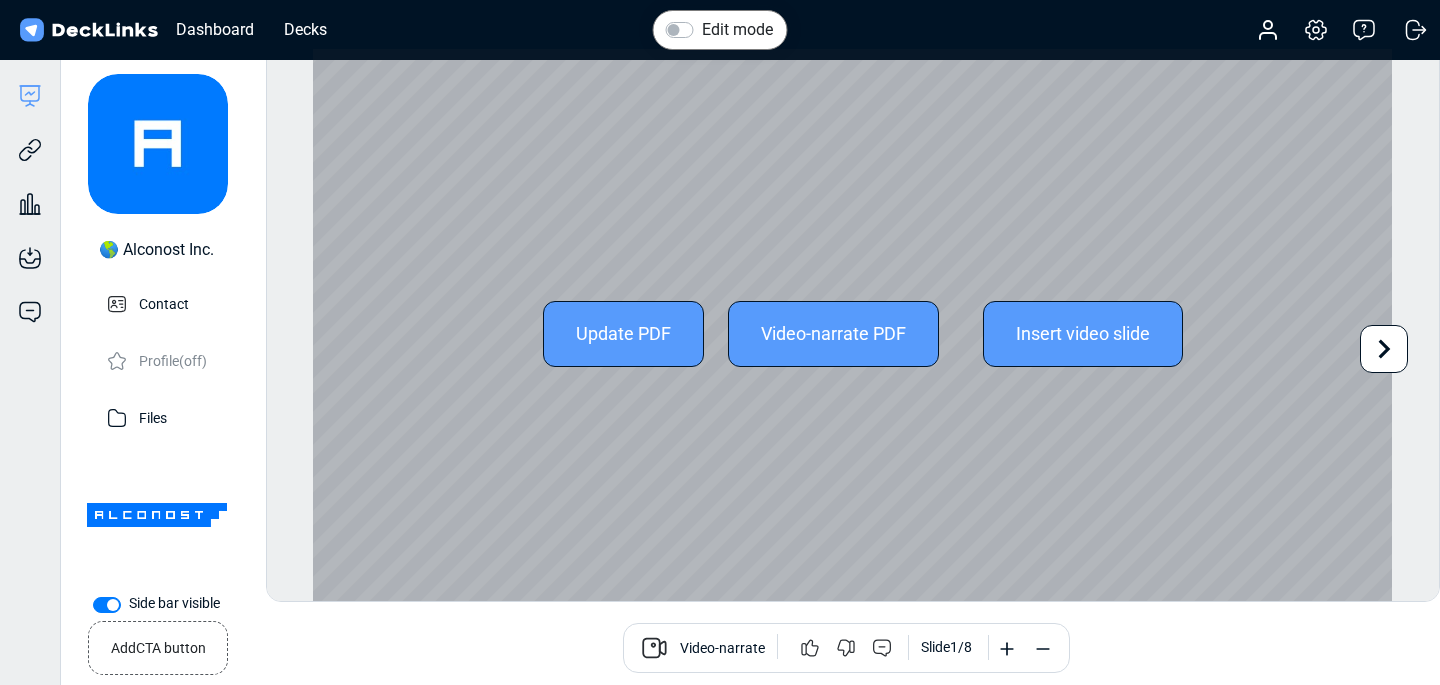 click 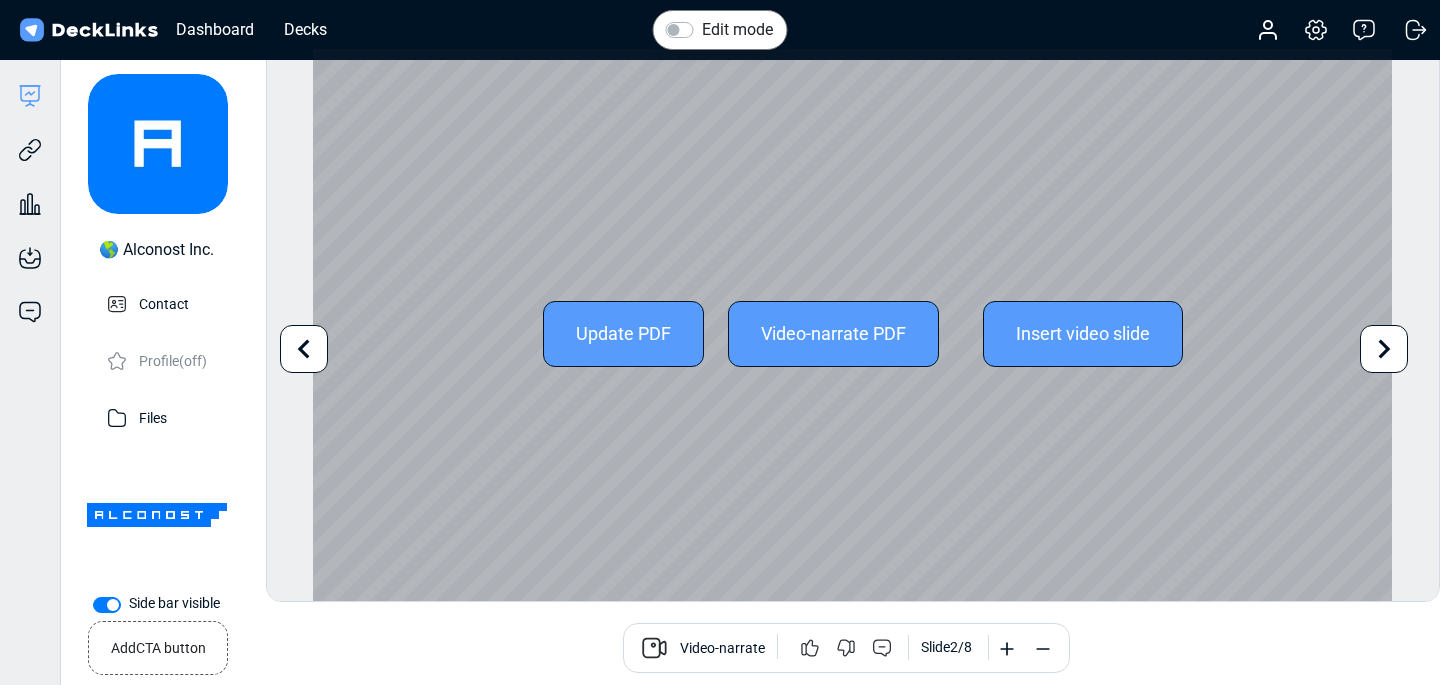 click 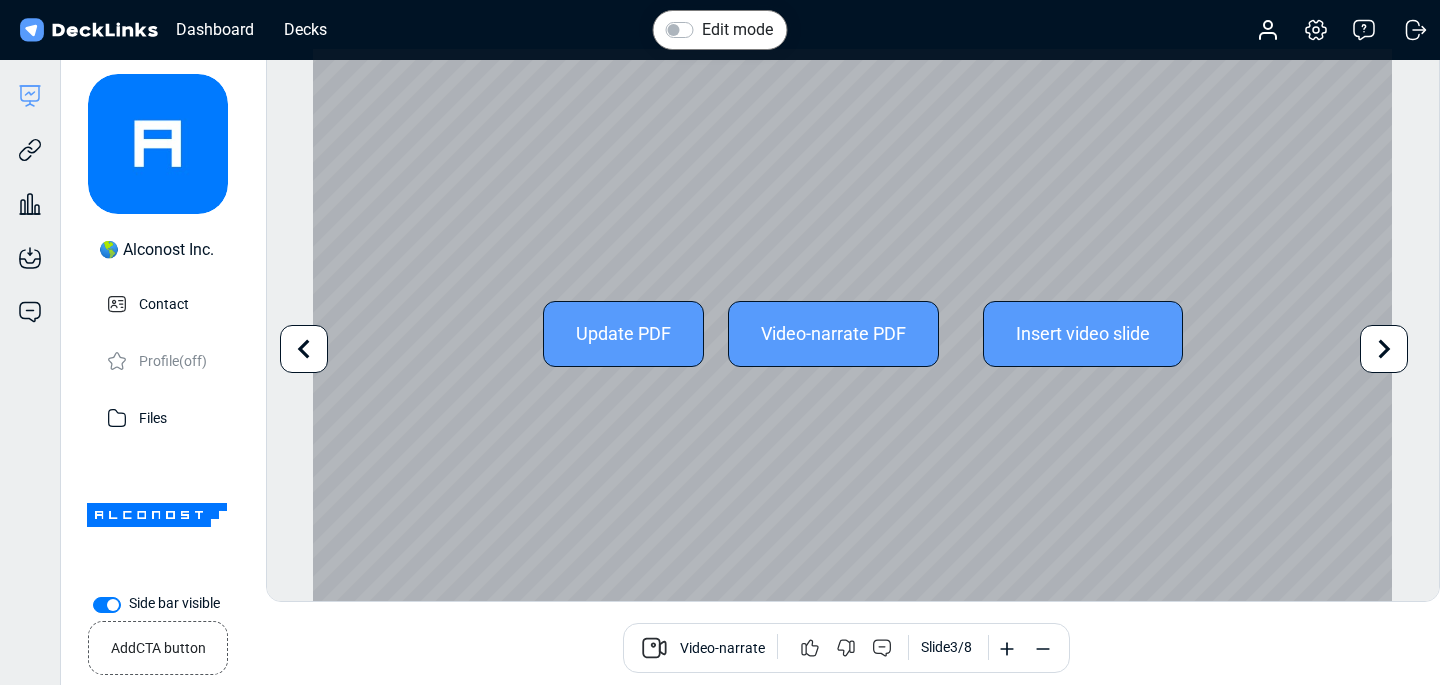 click 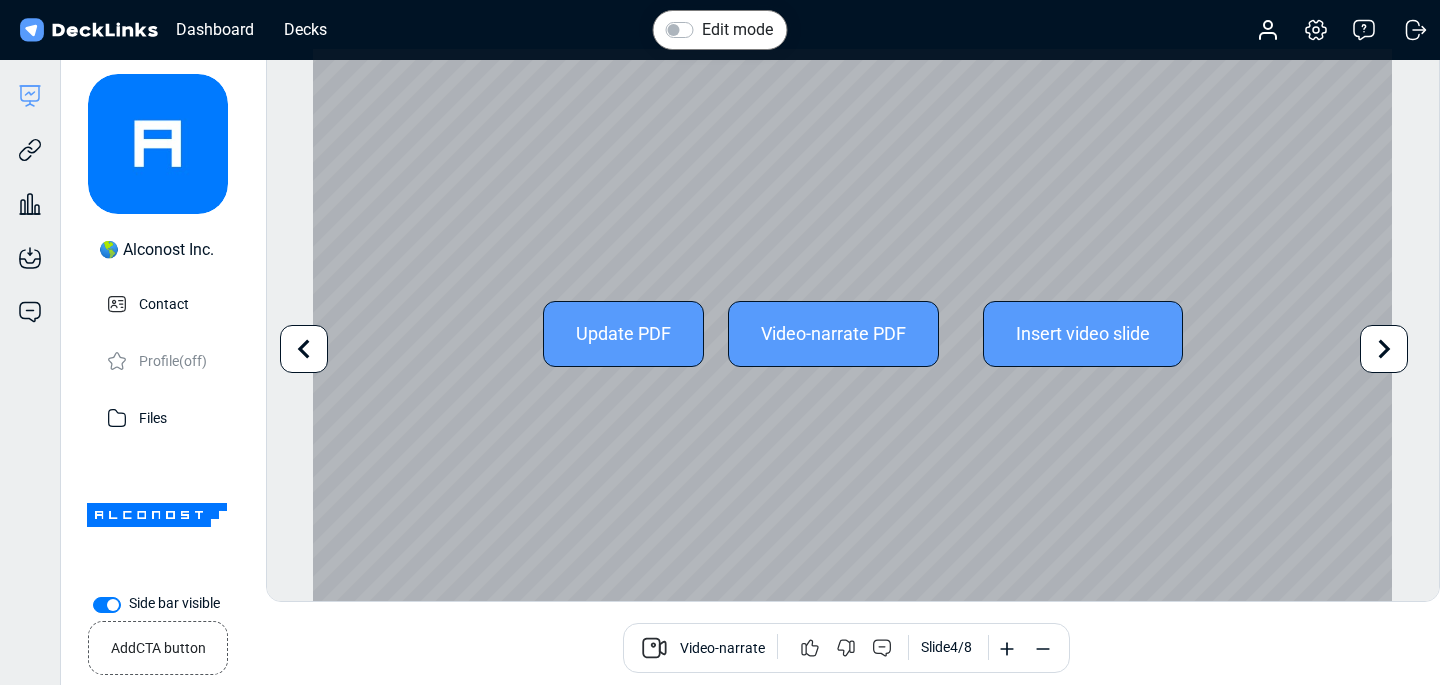 click 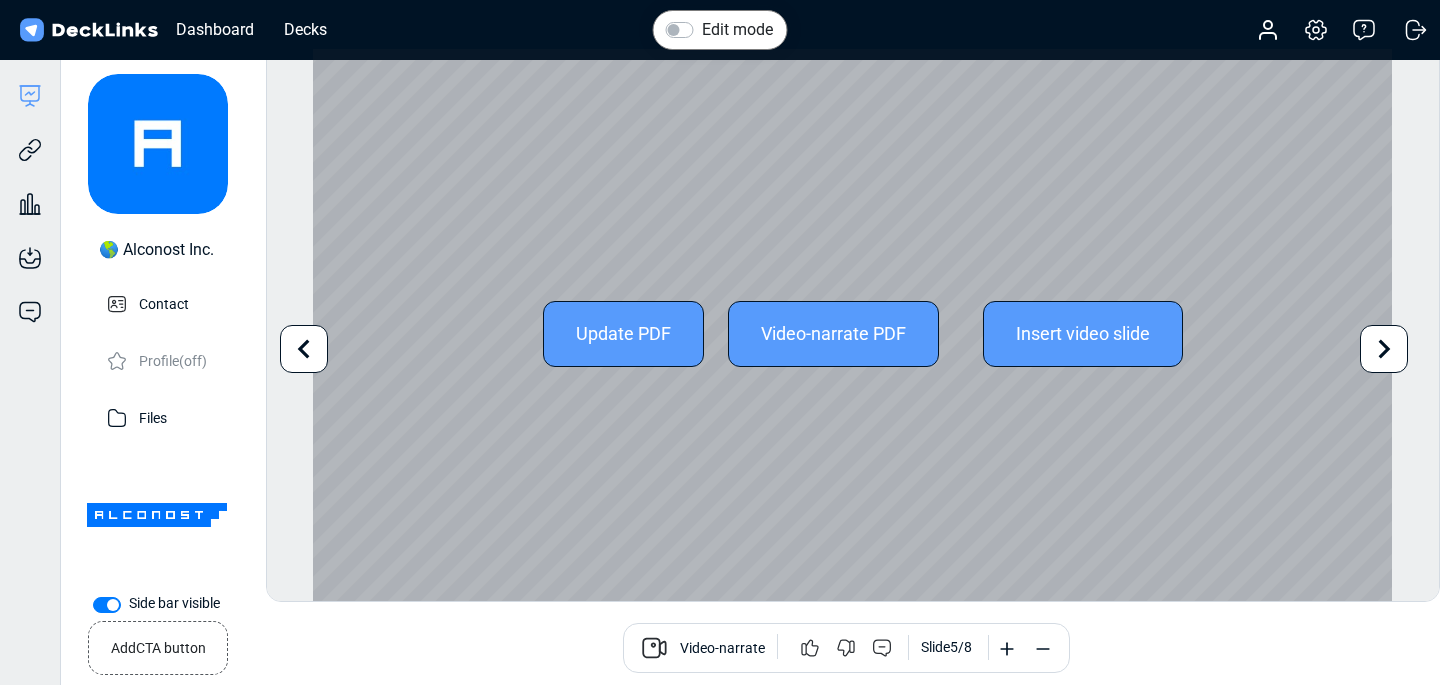 click 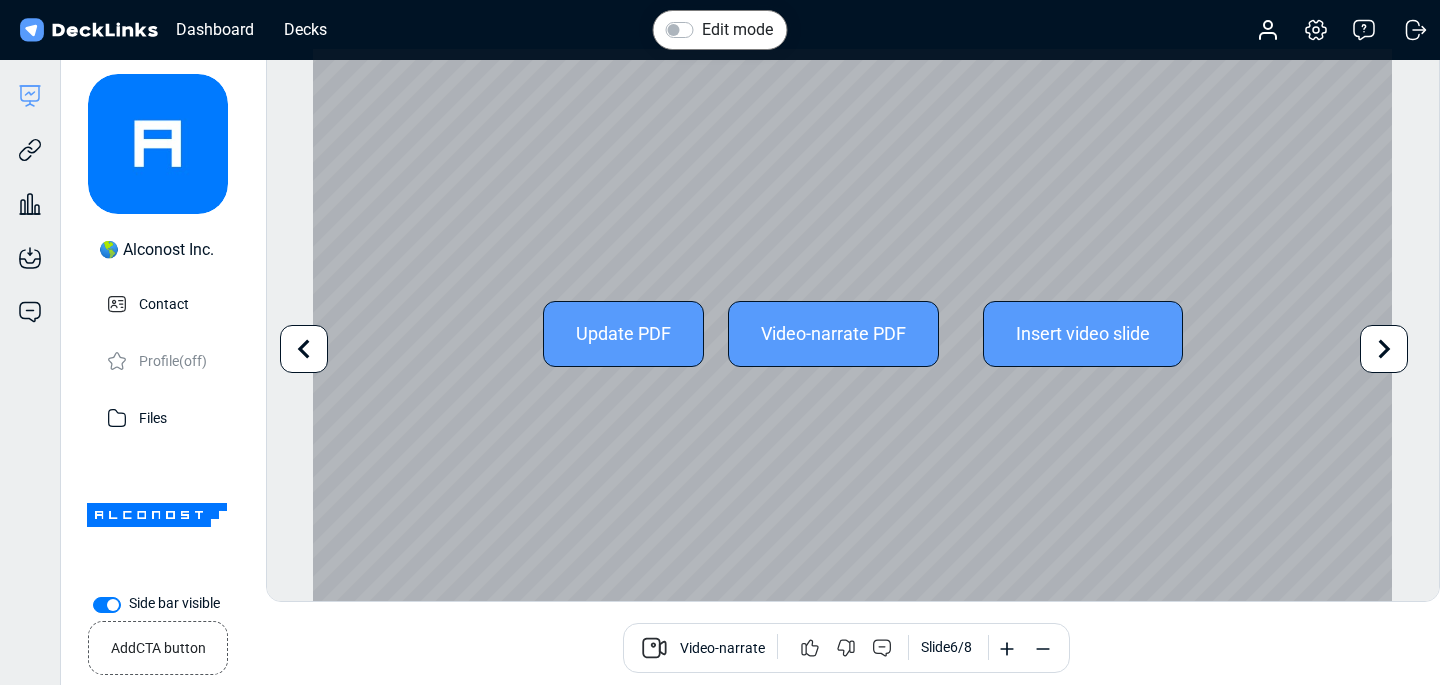 click 